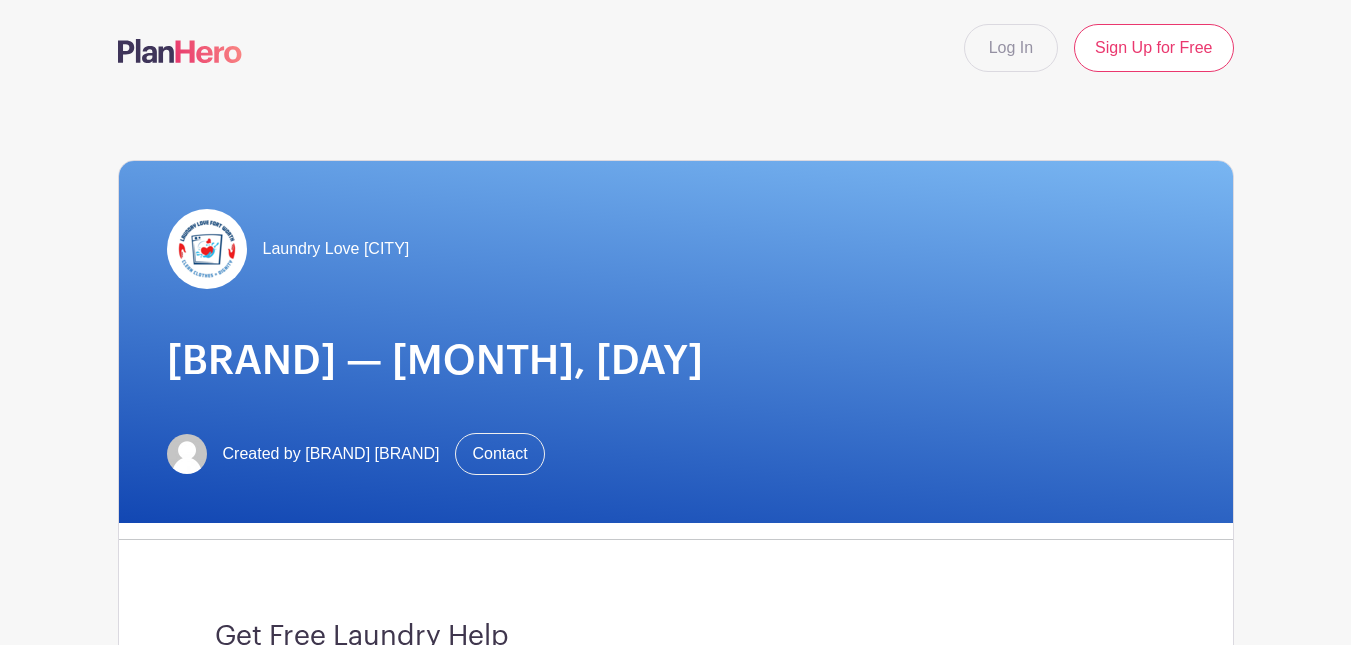 scroll, scrollTop: 0, scrollLeft: 0, axis: both 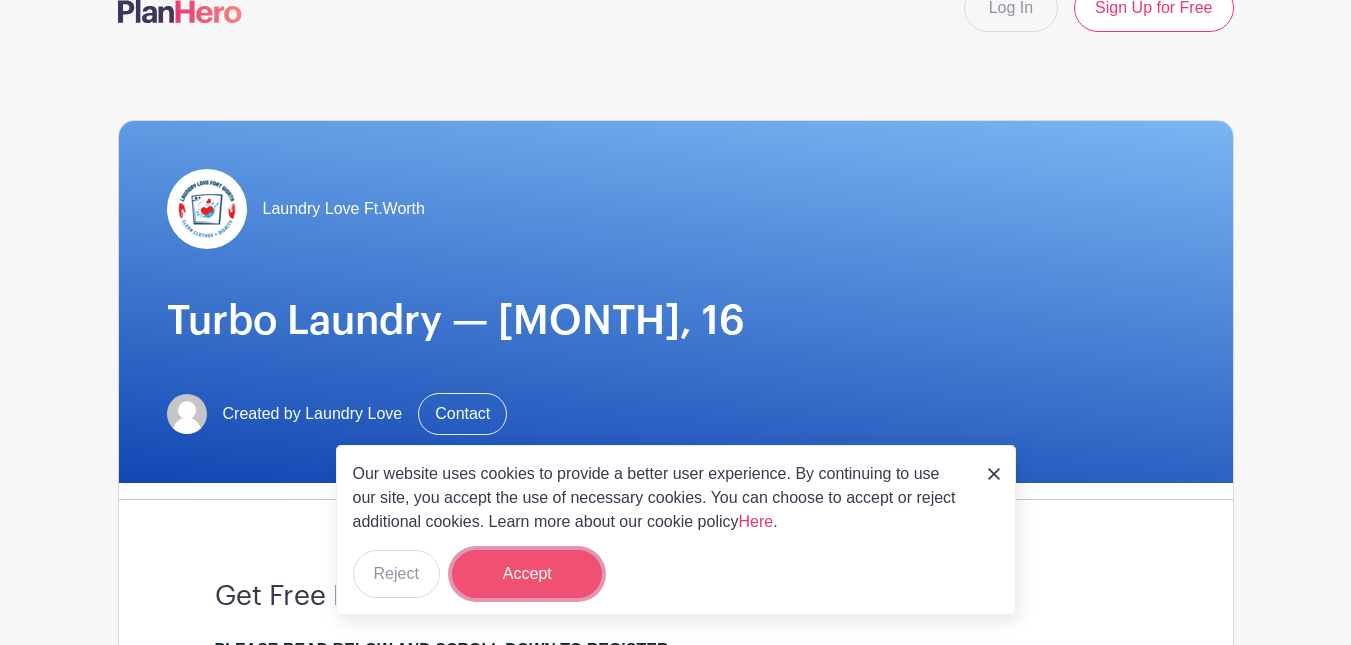 click on "Accept" at bounding box center (527, 574) 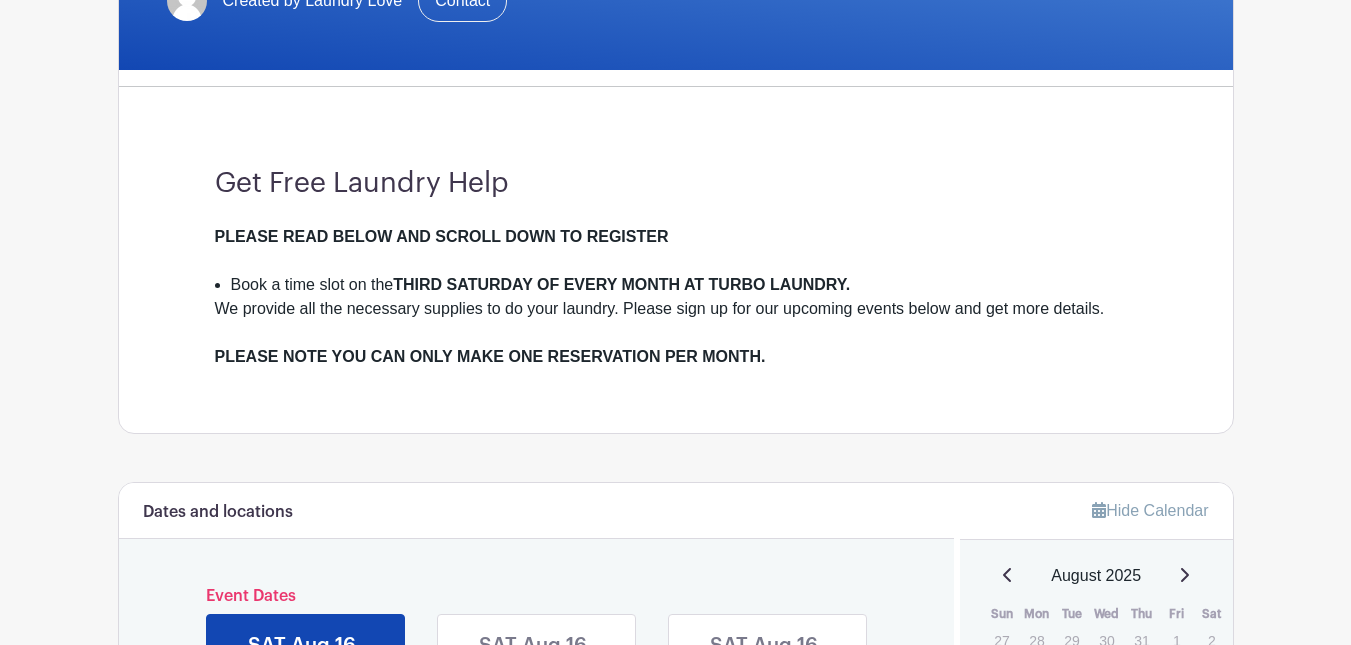 scroll, scrollTop: 467, scrollLeft: 0, axis: vertical 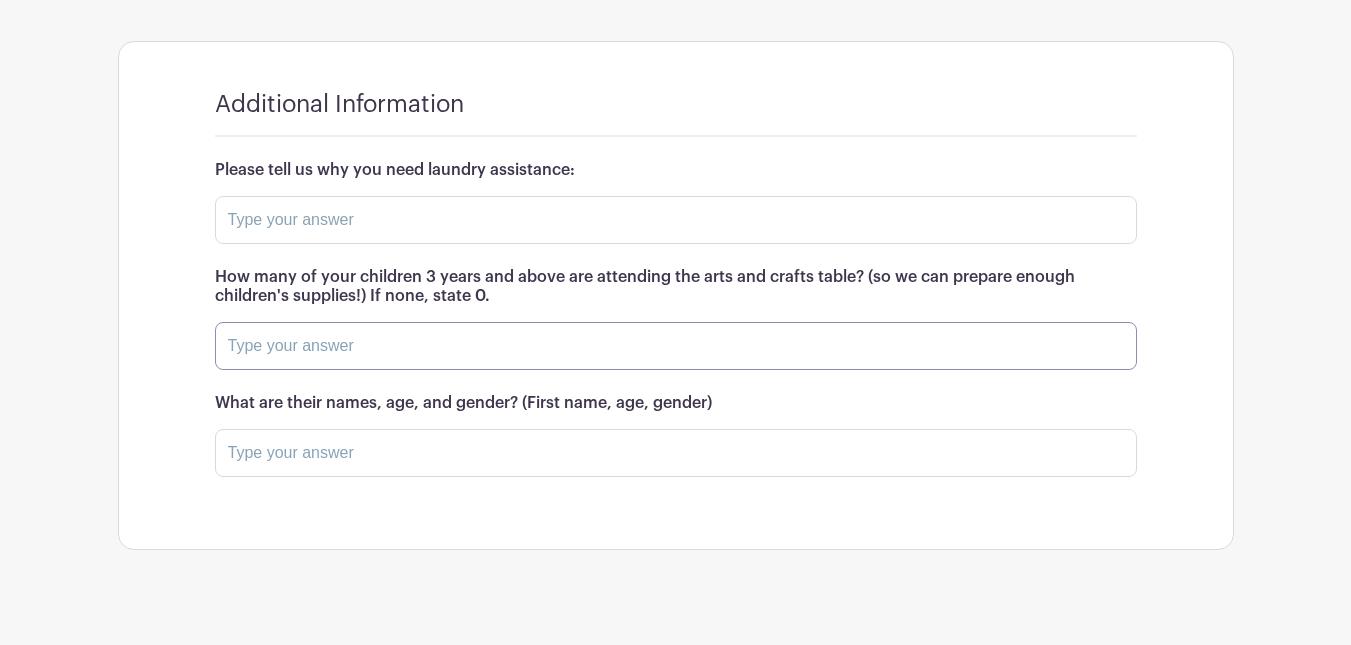 click at bounding box center (676, 346) 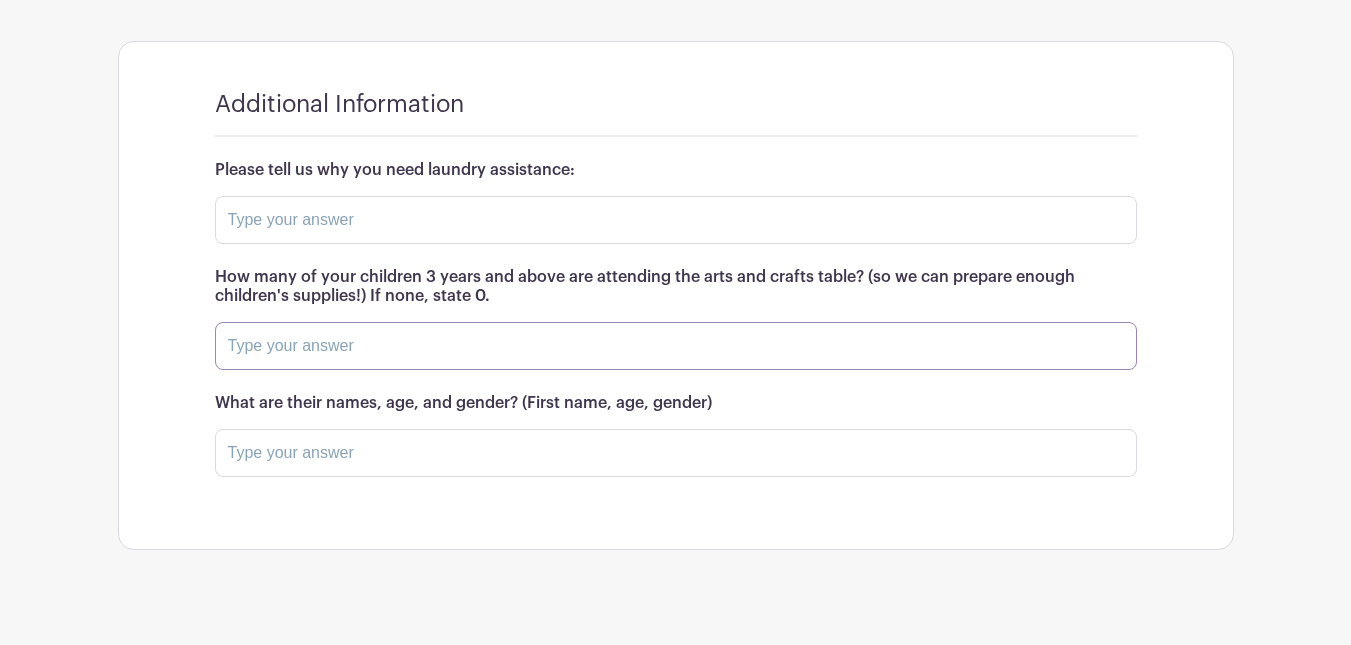 type on "2" 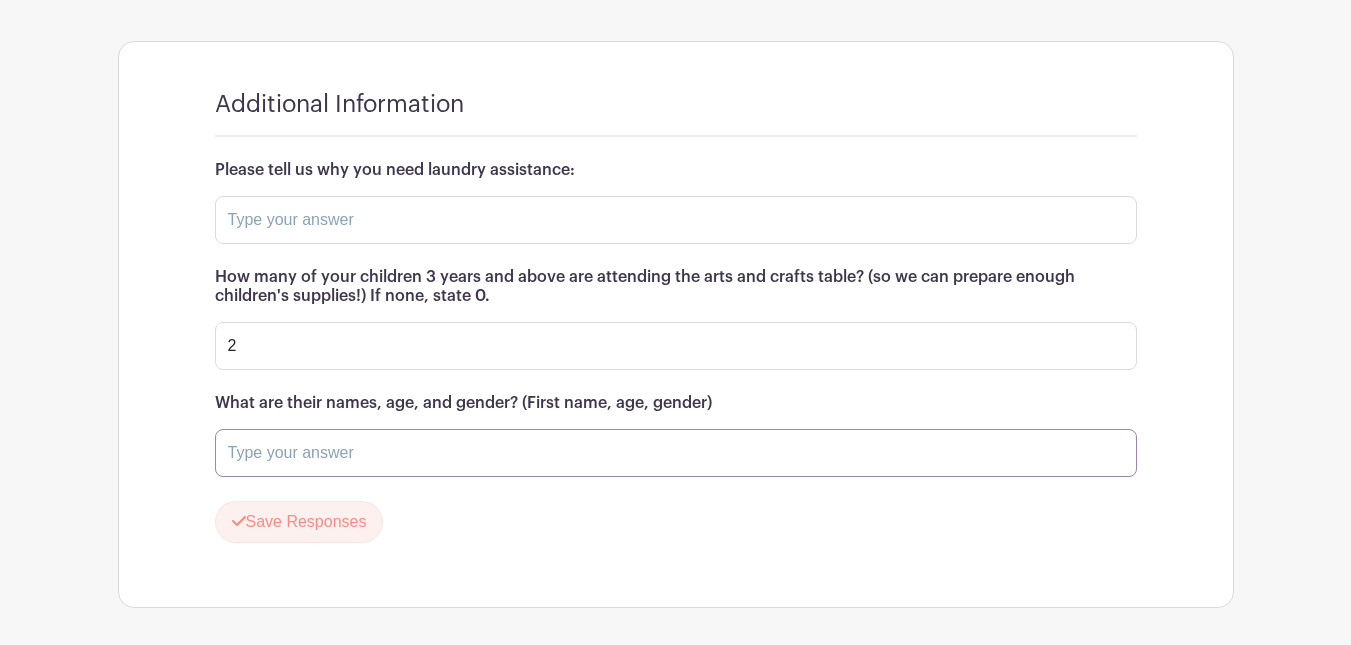 click at bounding box center (676, 453) 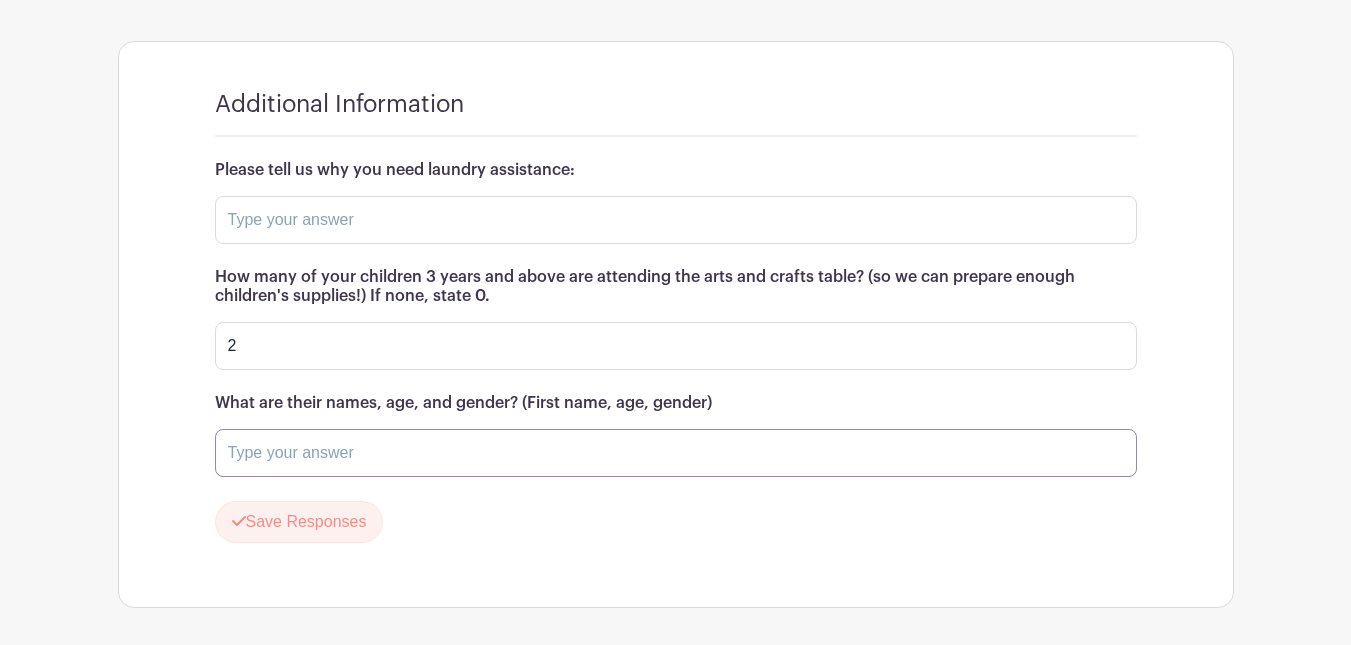 type on "[NAME] 12 female [NAME] 9 female" 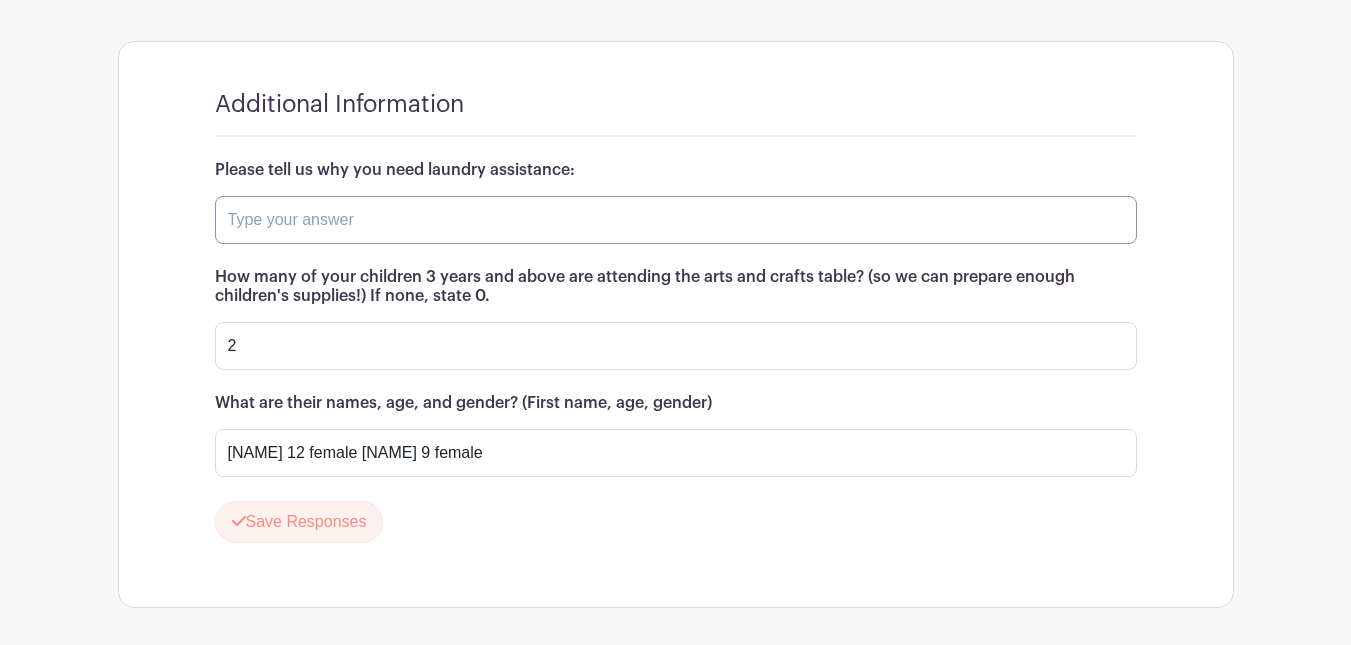 click at bounding box center [676, 220] 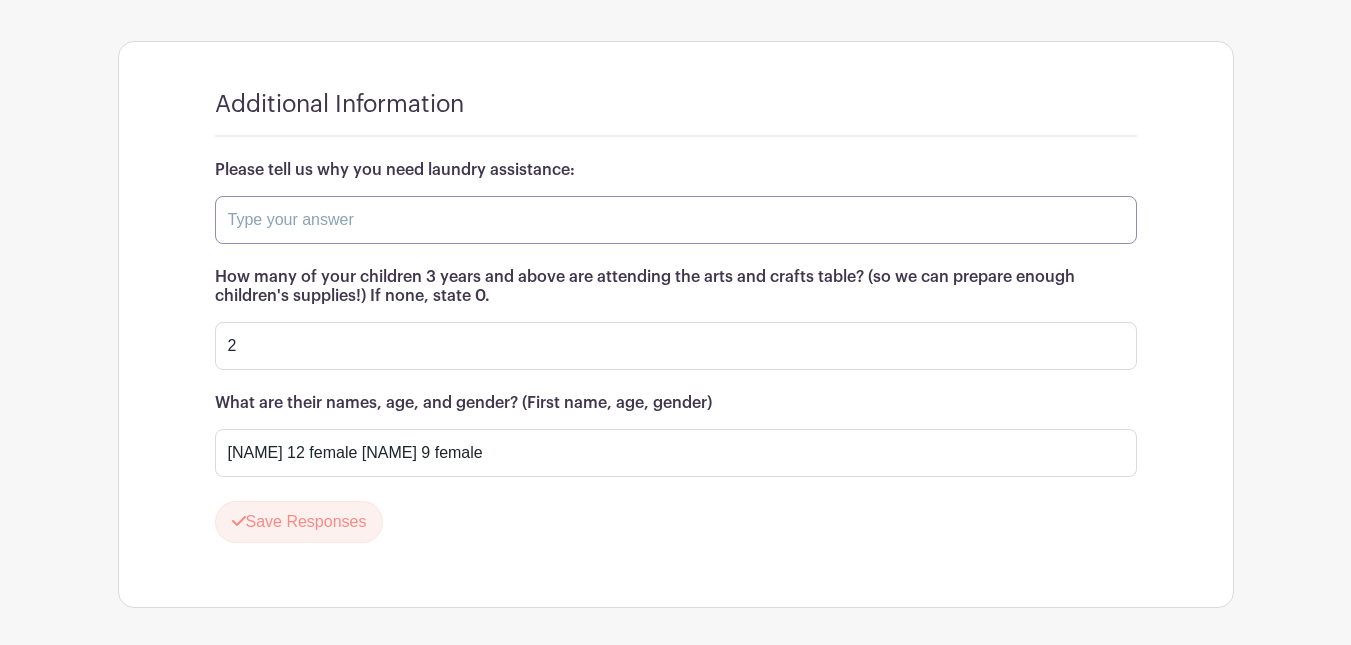 type on "just got out the shelter need help washing our clothes" 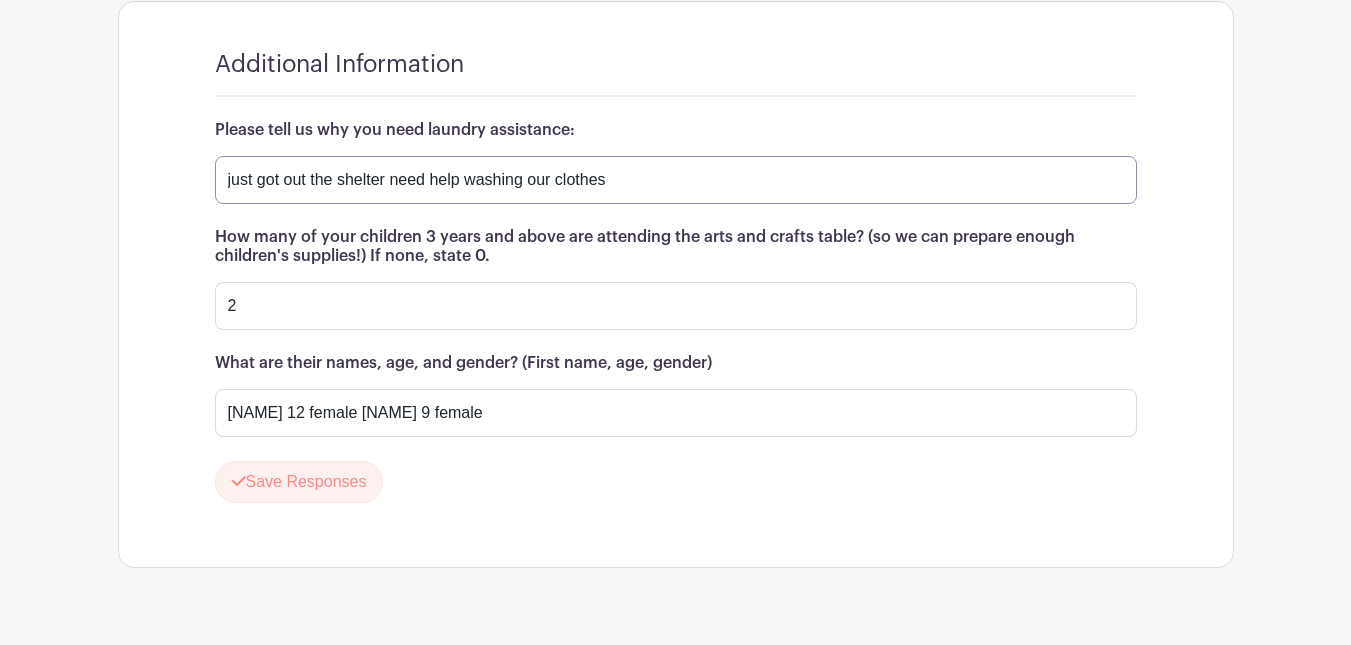 scroll, scrollTop: 1761, scrollLeft: 0, axis: vertical 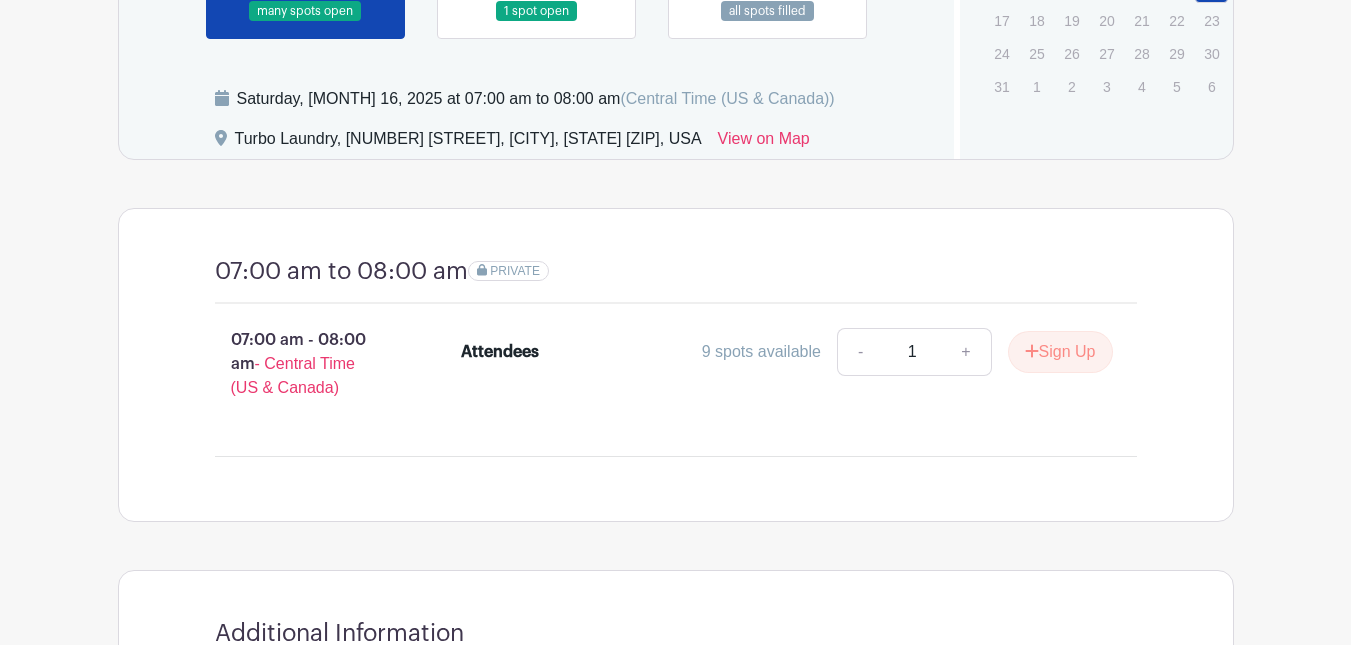 click on "Attendees" at bounding box center (500, 352) 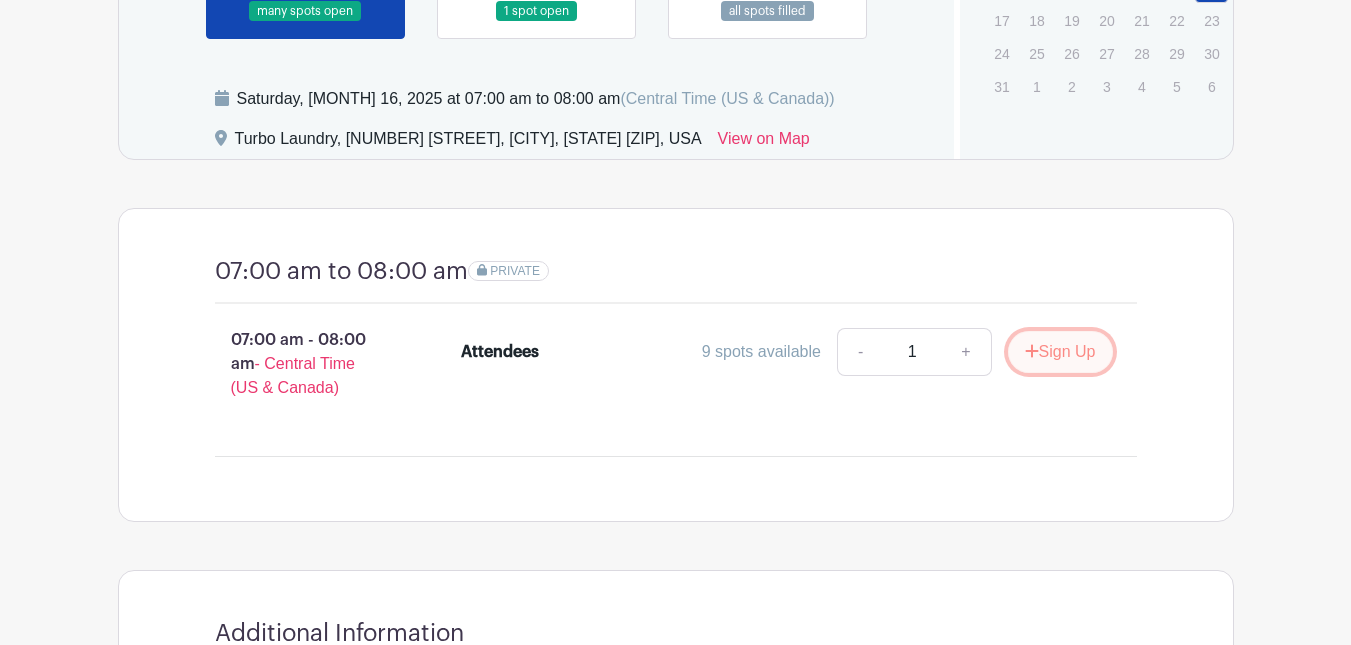 click on "Sign Up" at bounding box center (1060, 352) 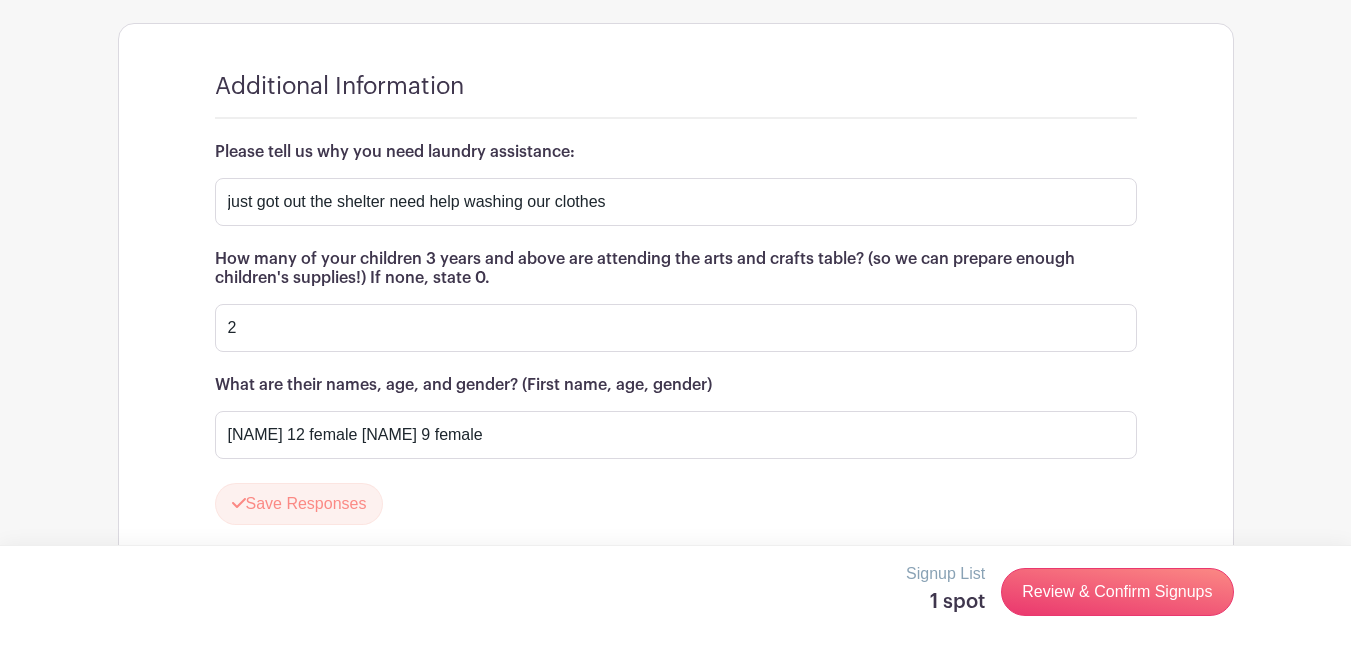 scroll, scrollTop: 1761, scrollLeft: 0, axis: vertical 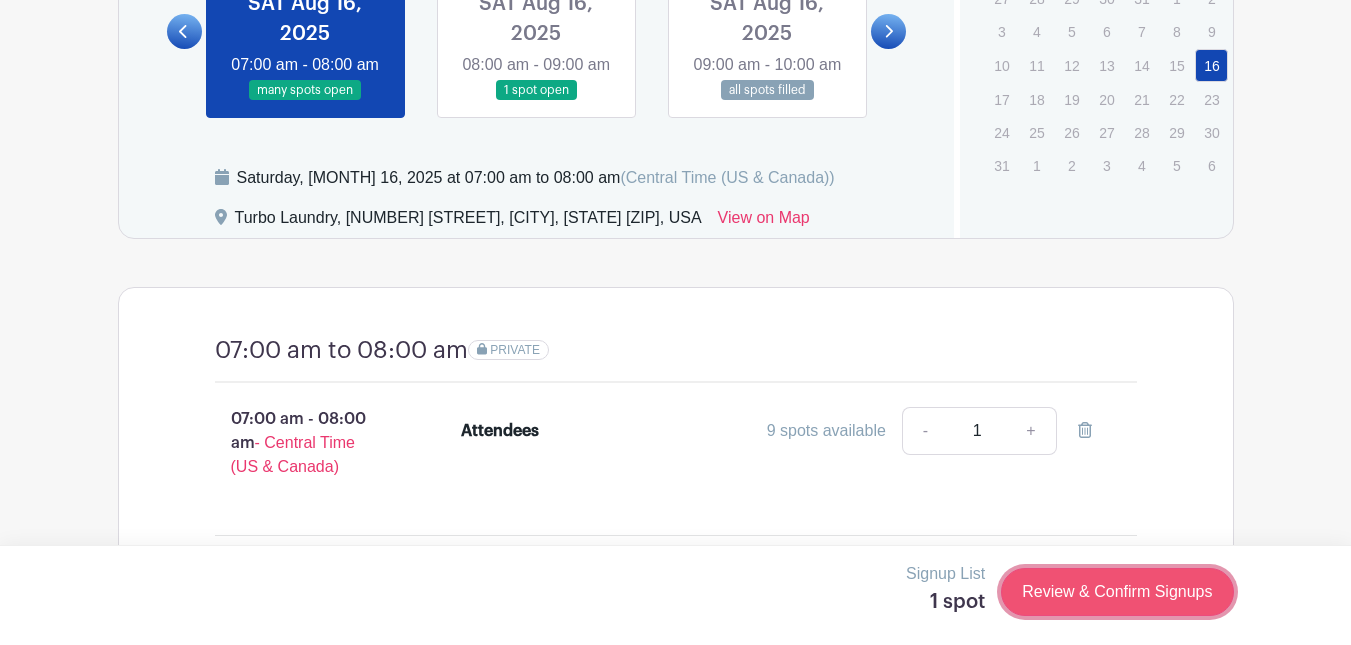 click on "Review & Confirm Signups" at bounding box center (1117, 592) 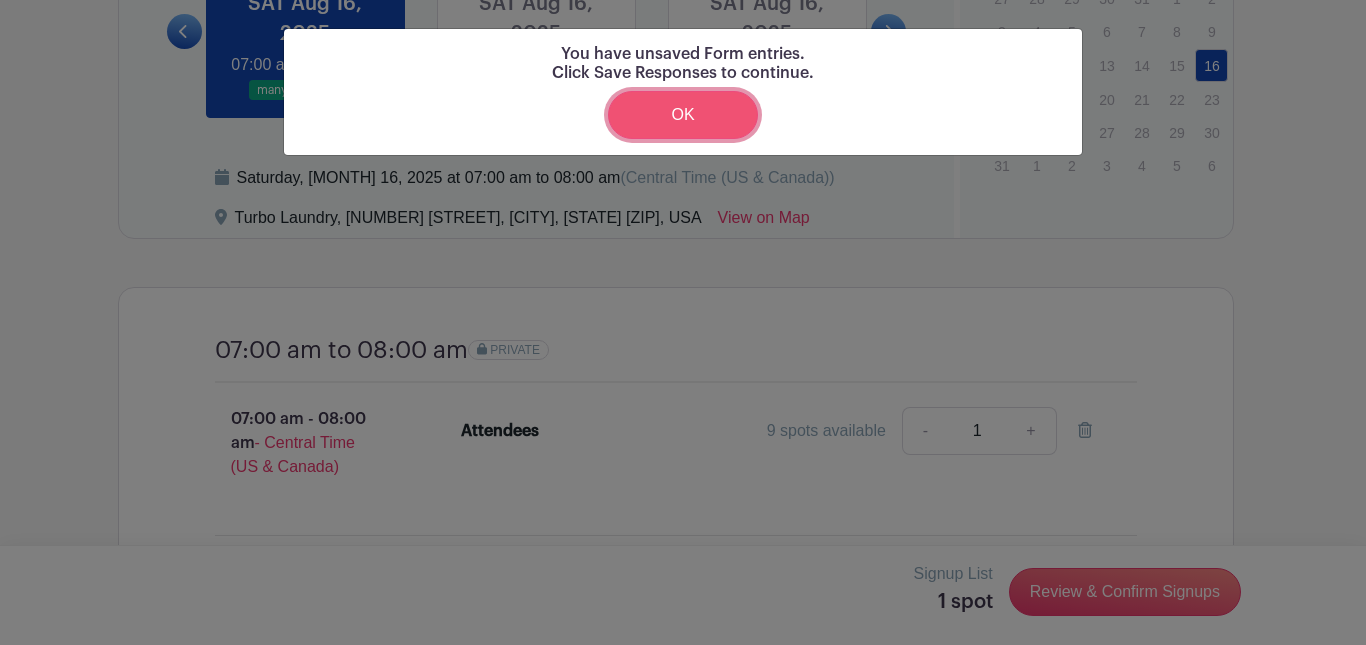 click on "OK" at bounding box center (683, 115) 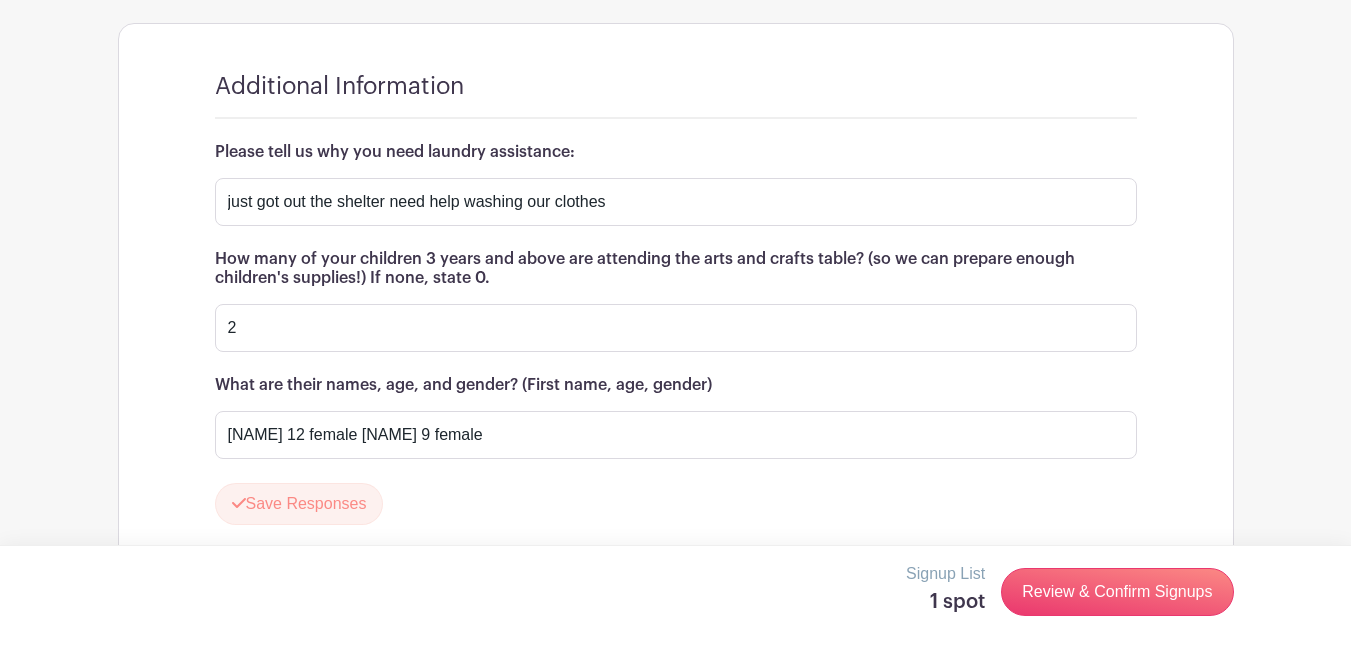 scroll, scrollTop: 1761, scrollLeft: 0, axis: vertical 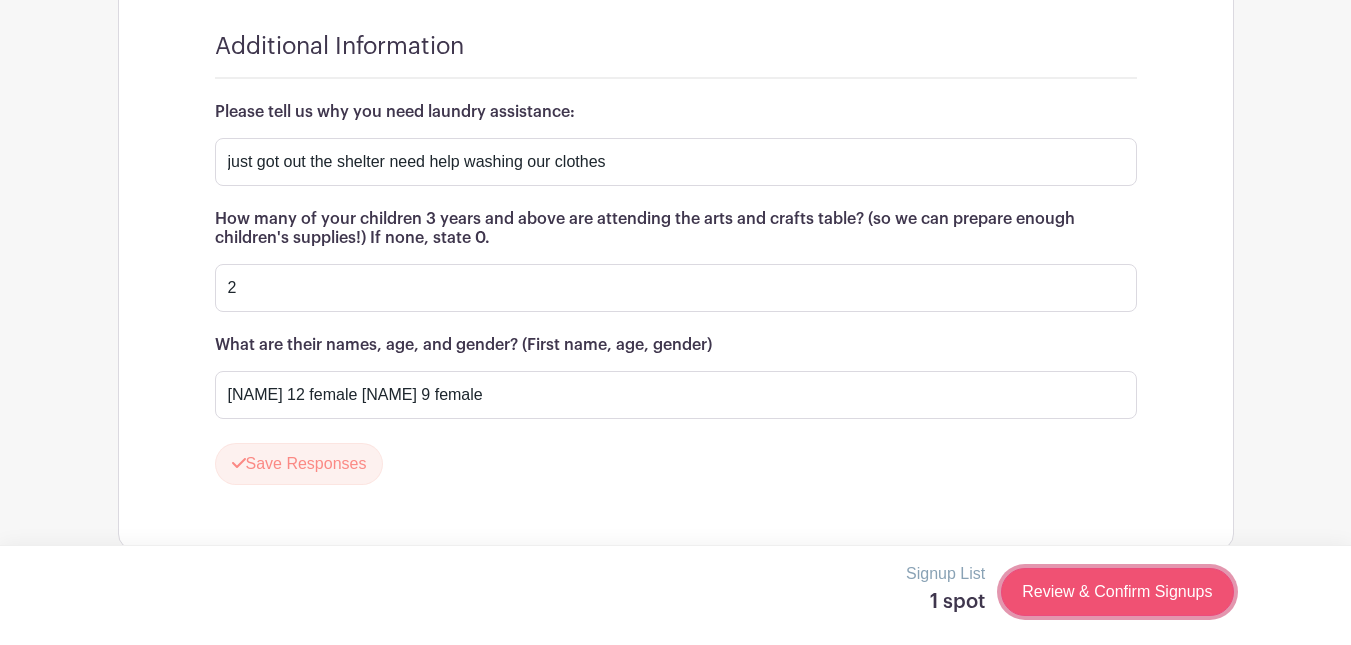 click on "Review & Confirm Signups" at bounding box center [1117, 592] 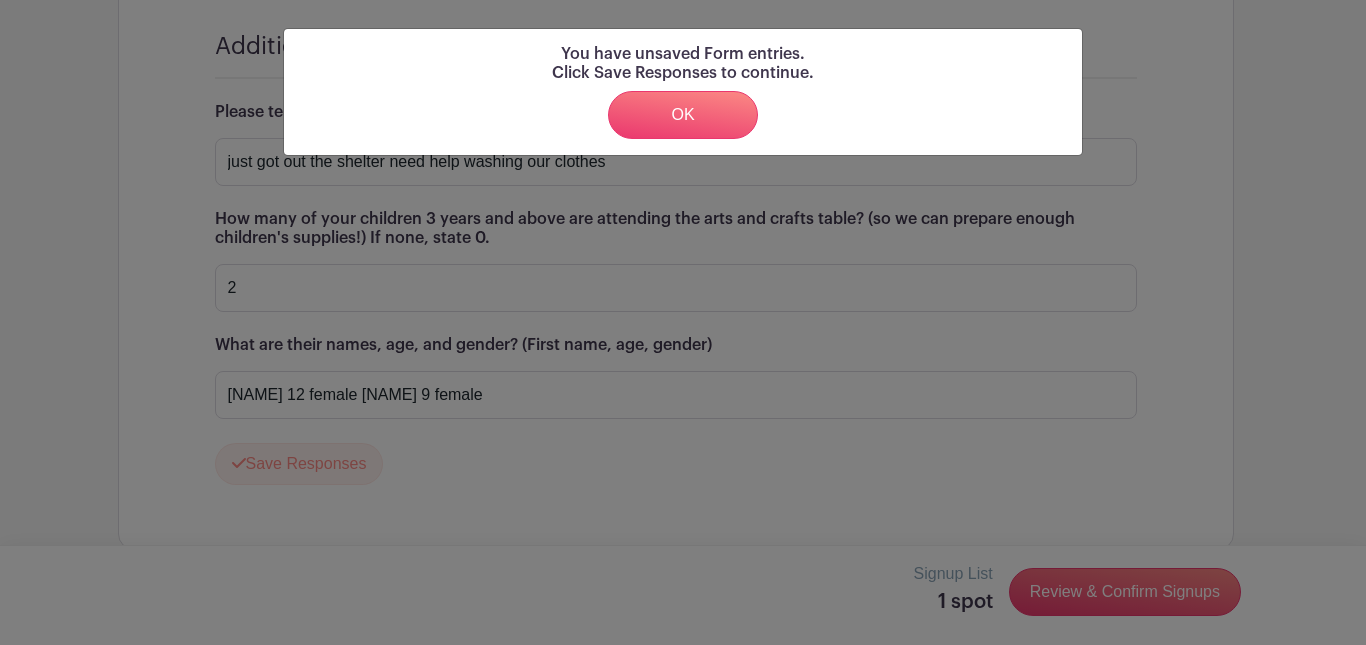 click on "You have unsaved Form entries.
Click Save Responses to continue.
OK" at bounding box center (683, 322) 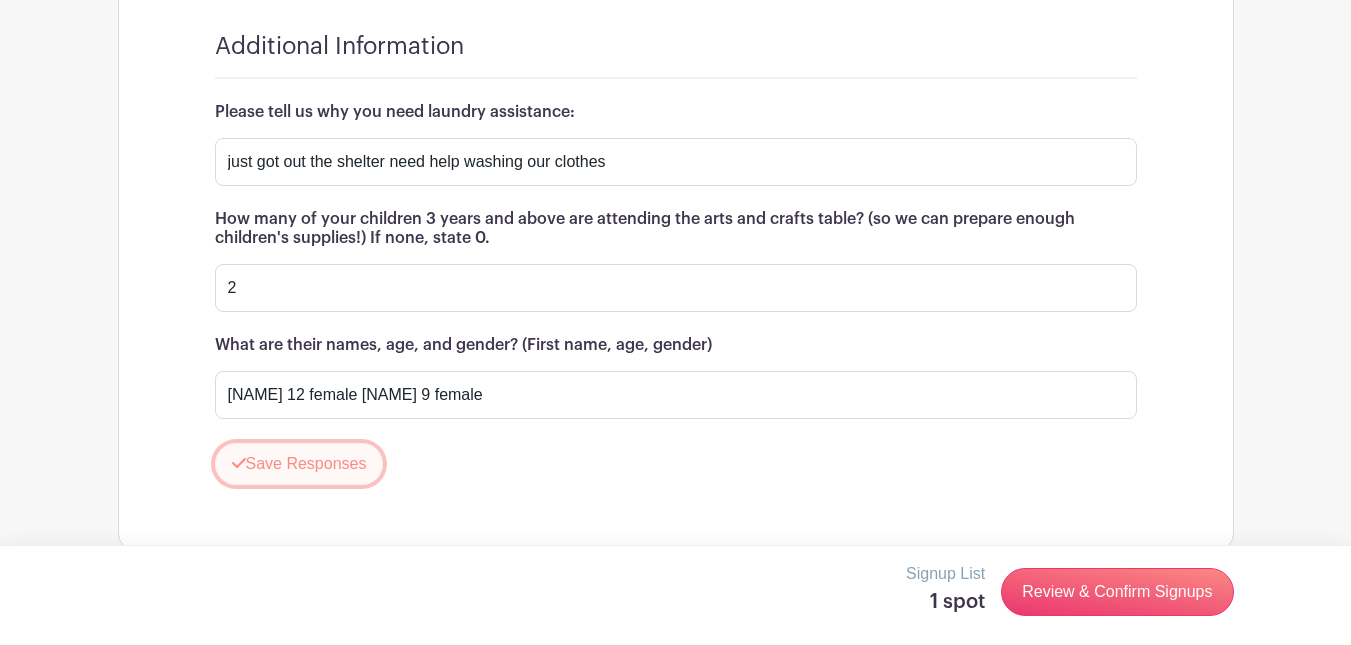 click on "Save Responses" at bounding box center (299, 464) 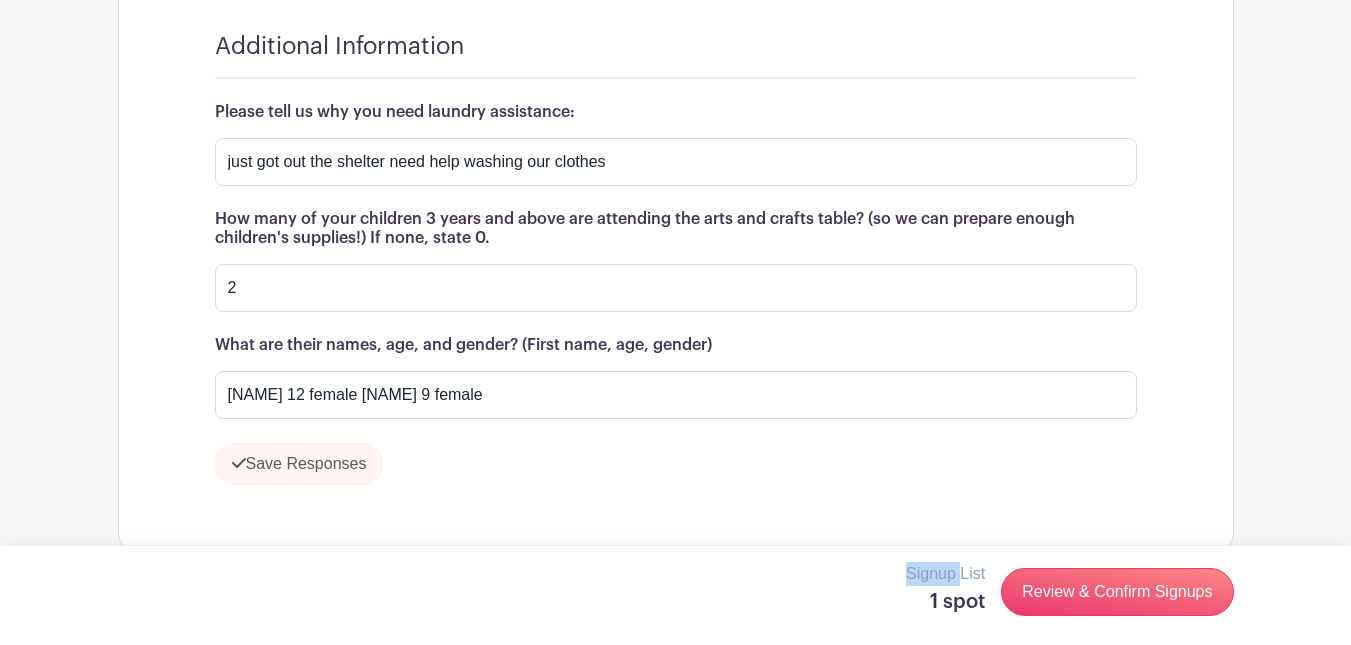 click on "Save Responses" at bounding box center [676, 464] 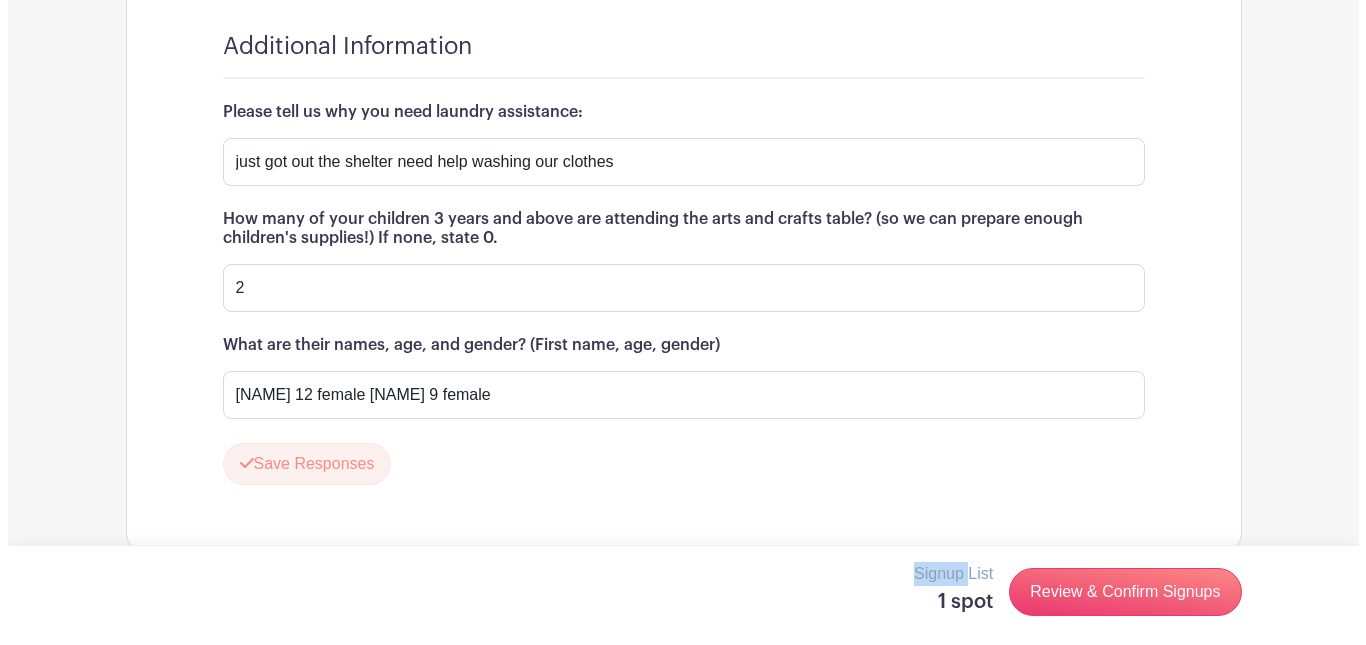 scroll, scrollTop: 1703, scrollLeft: 0, axis: vertical 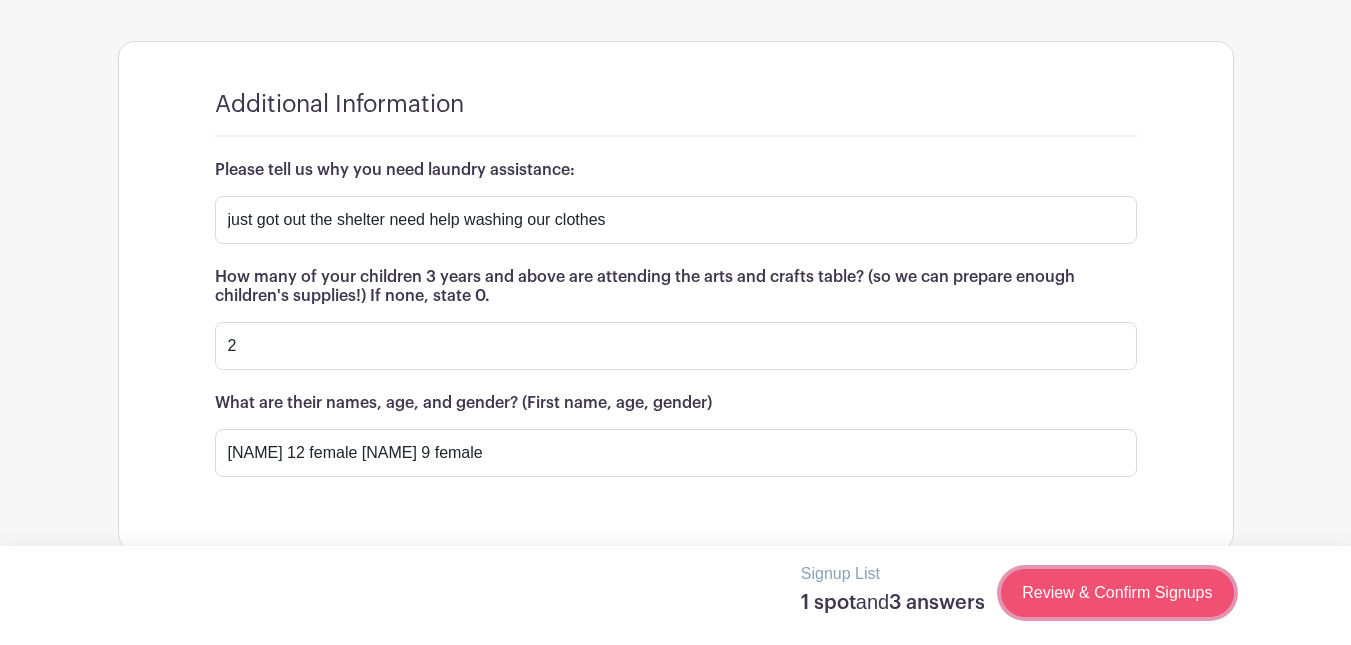 drag, startPoint x: 1150, startPoint y: 596, endPoint x: 1036, endPoint y: 594, distance: 114.01754 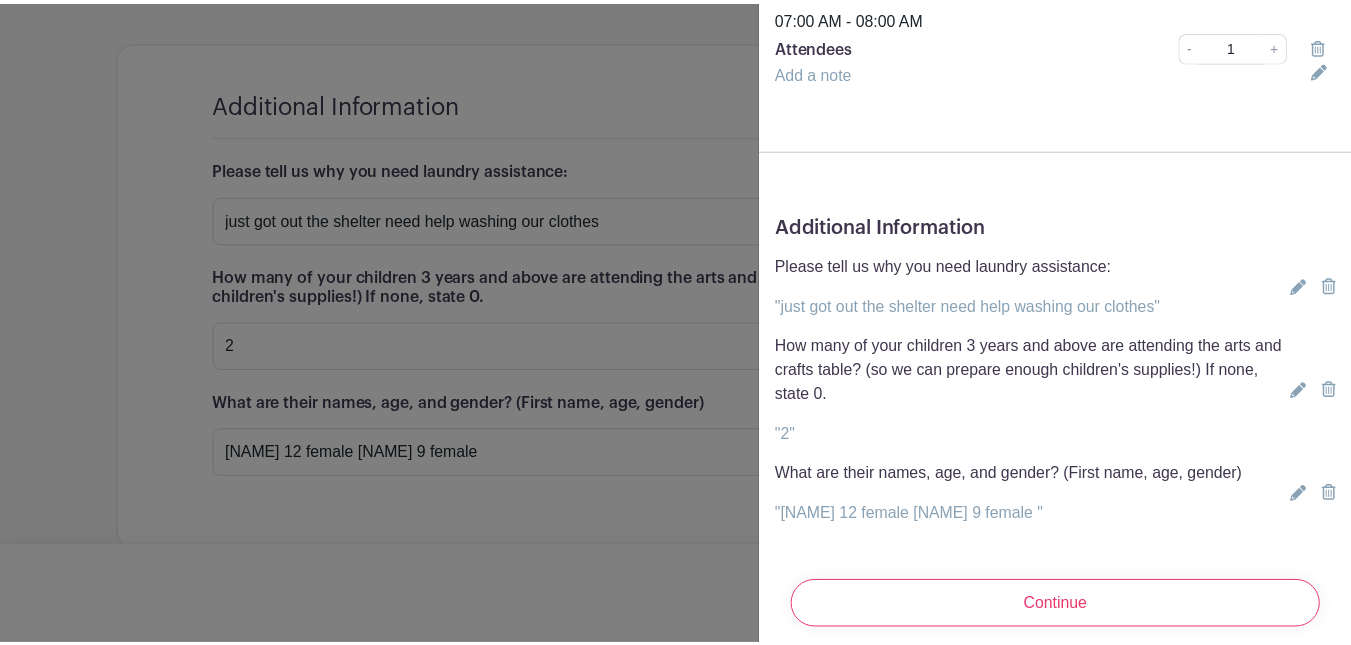 scroll, scrollTop: 161, scrollLeft: 0, axis: vertical 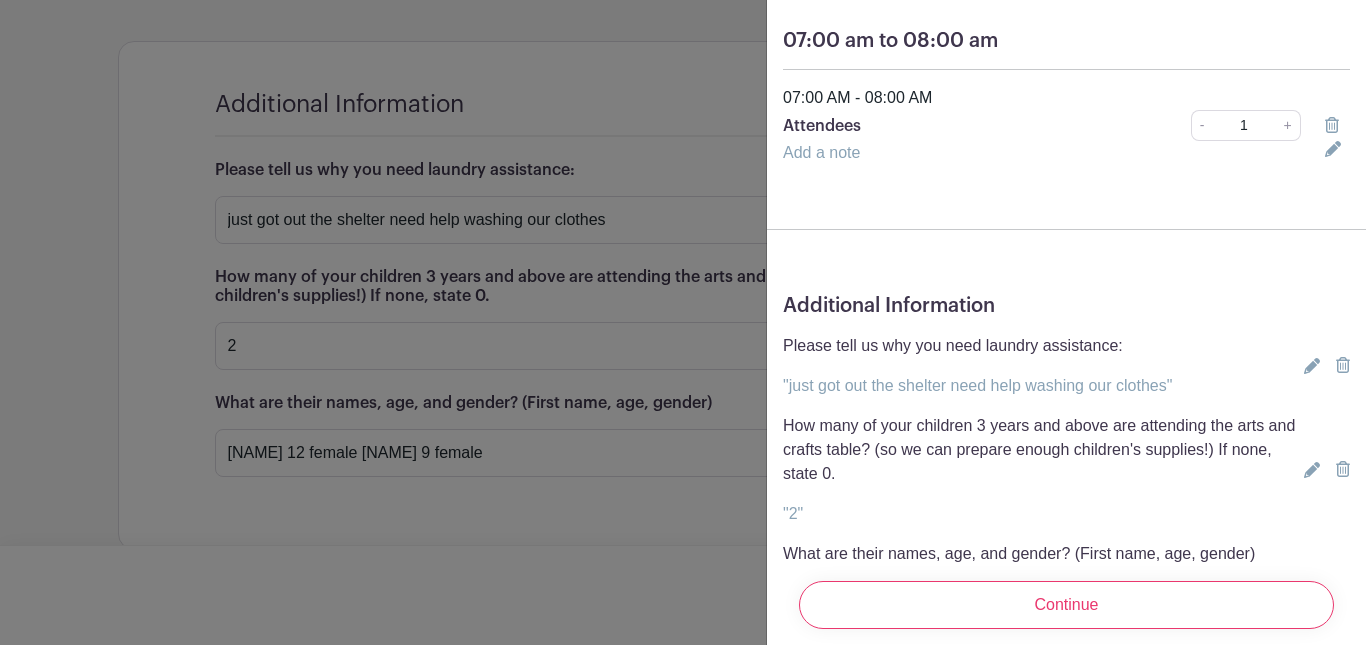 click 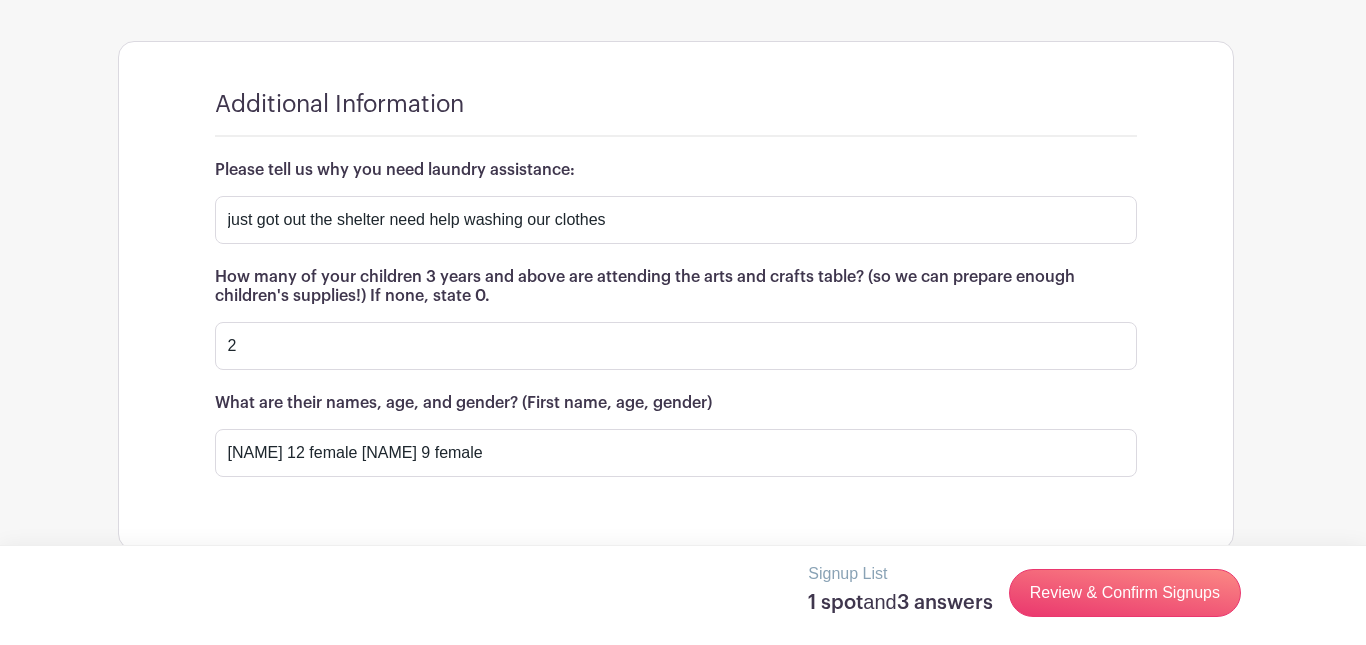 drag, startPoint x: 958, startPoint y: 168, endPoint x: 721, endPoint y: 201, distance: 239.28644 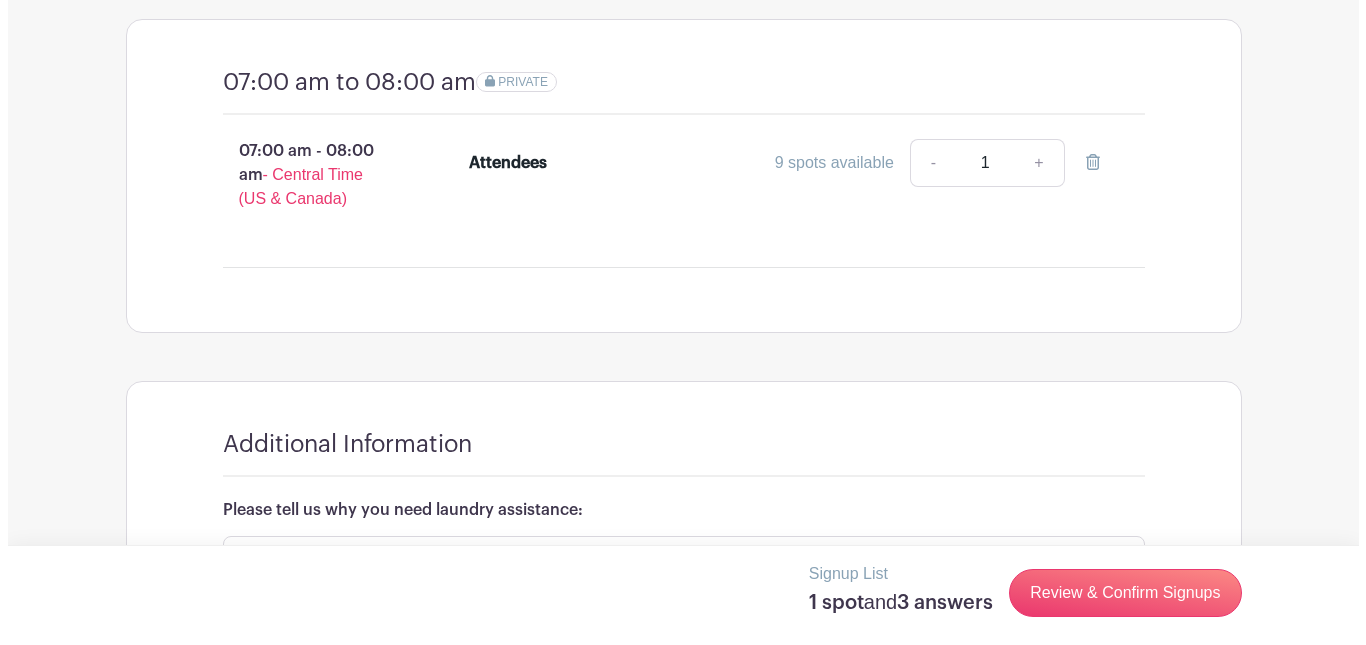 scroll, scrollTop: 1356, scrollLeft: 0, axis: vertical 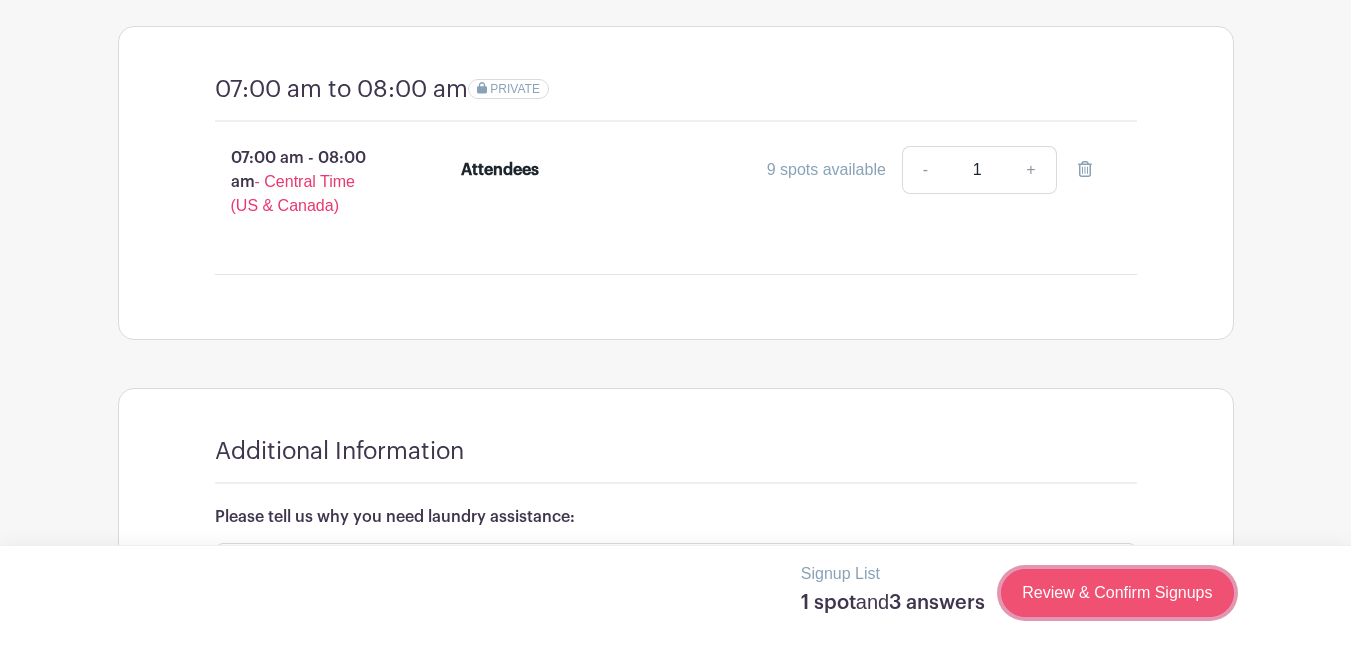 click on "Review & Confirm Signups" at bounding box center [1117, 593] 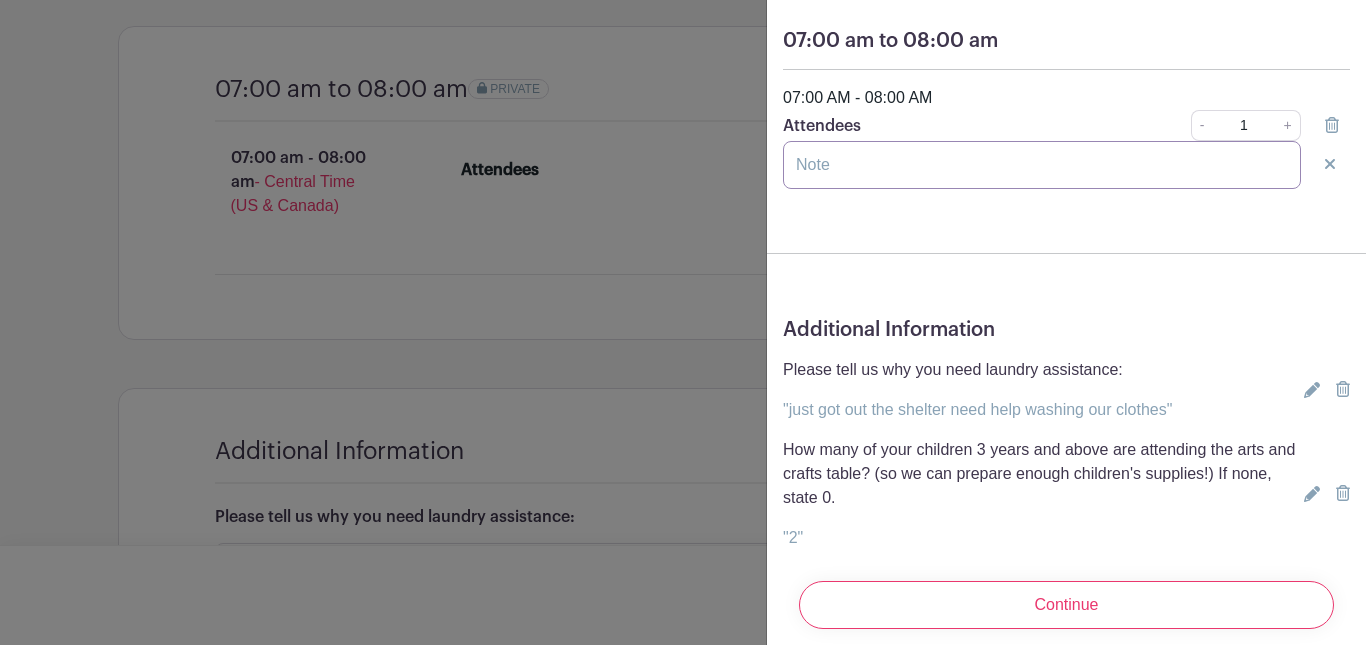 click at bounding box center (1042, 165) 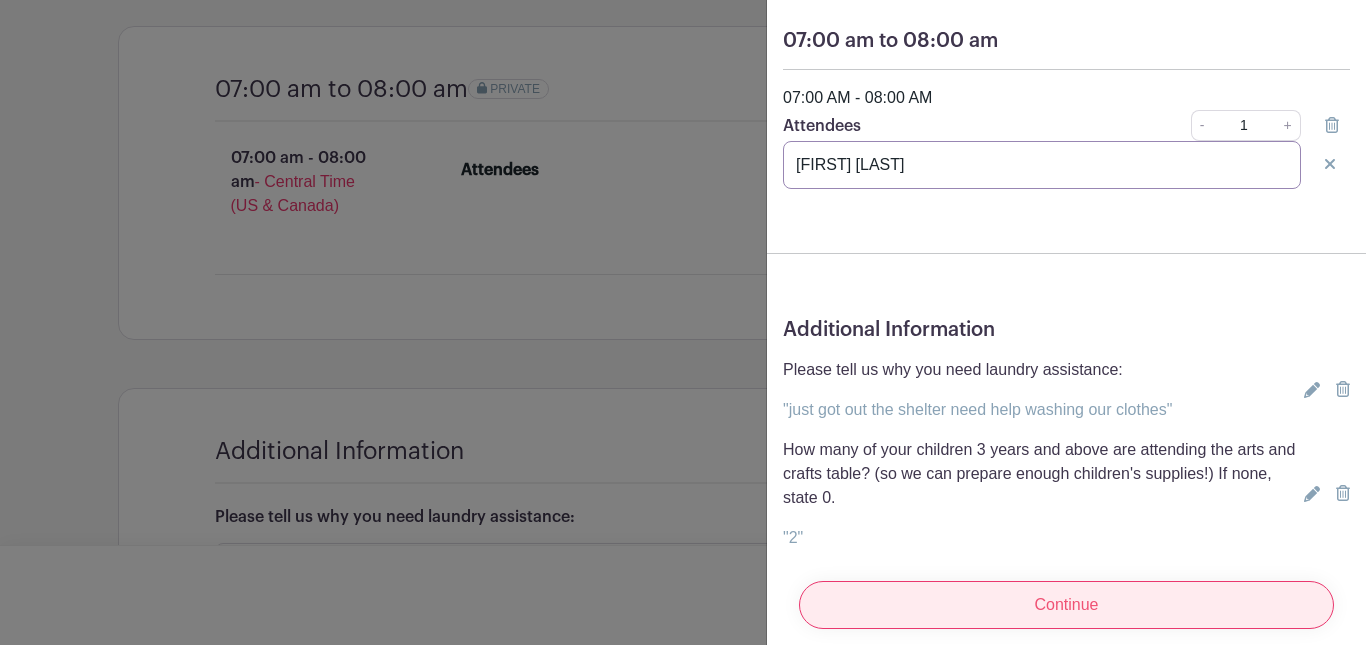 type on "[FIRST] [LAST]" 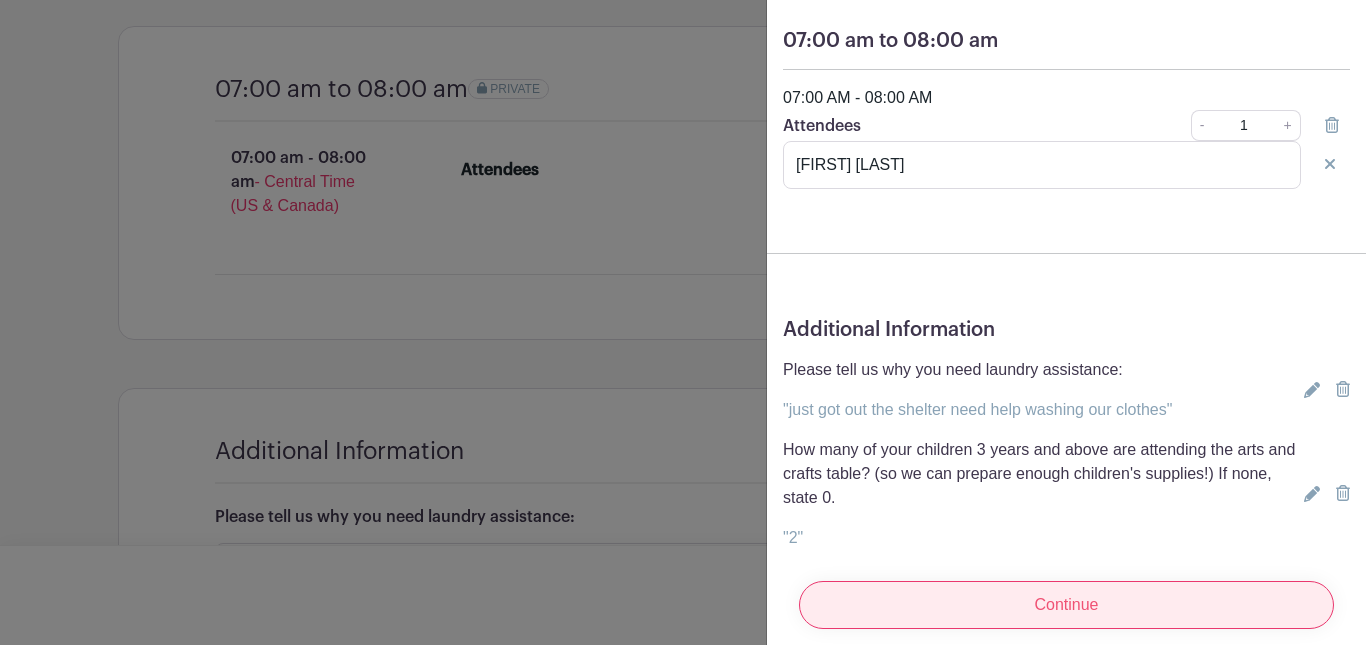 click on "Continue" at bounding box center (1066, 605) 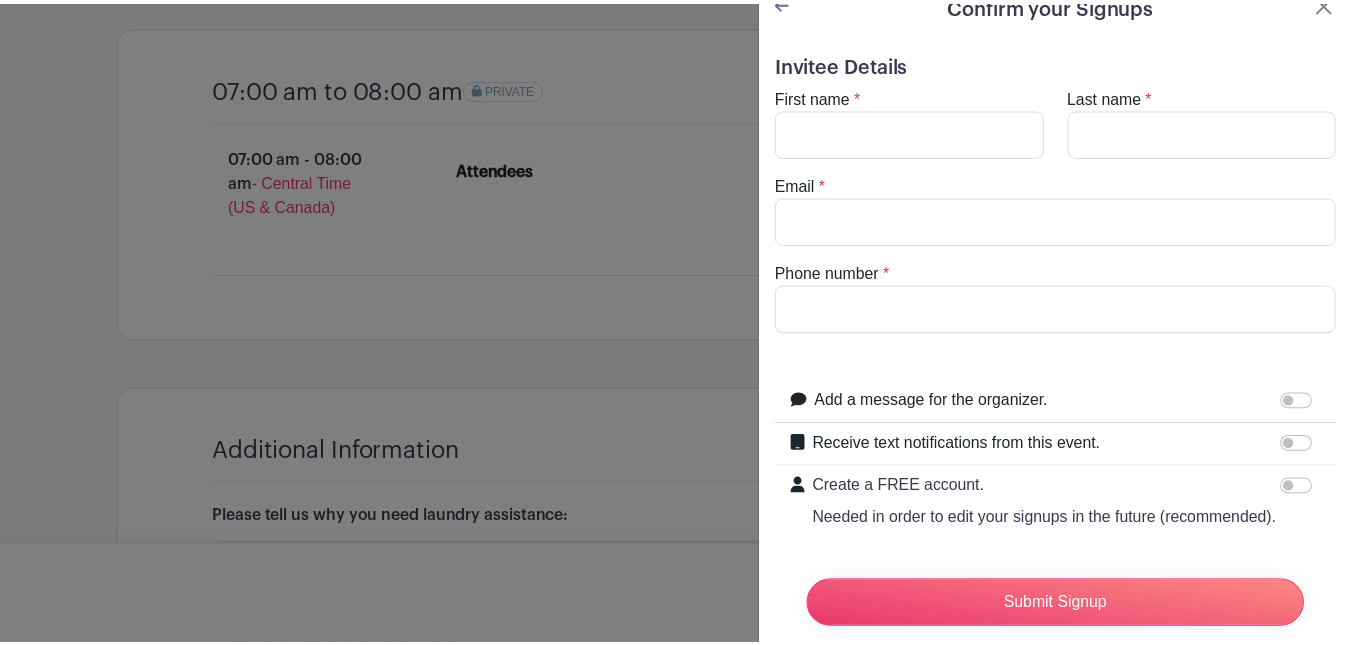 scroll, scrollTop: 0, scrollLeft: 0, axis: both 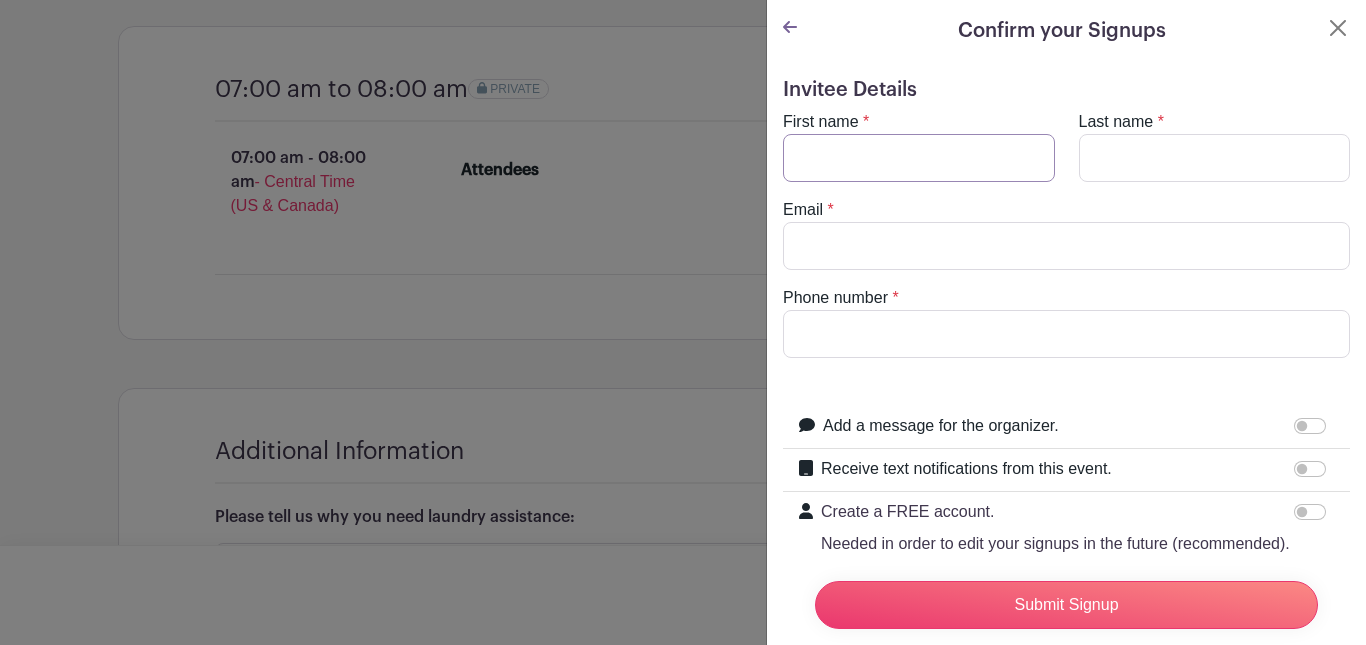 click on "First name" at bounding box center [919, 158] 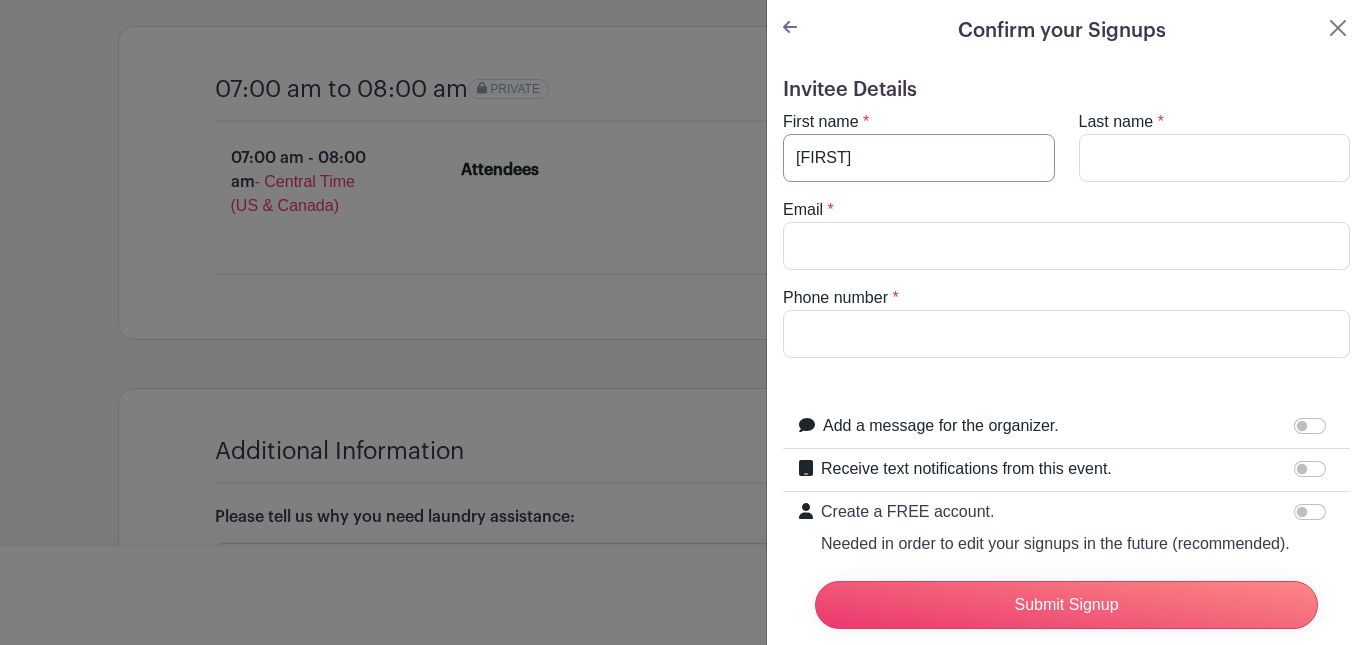 type on "[LAST]" 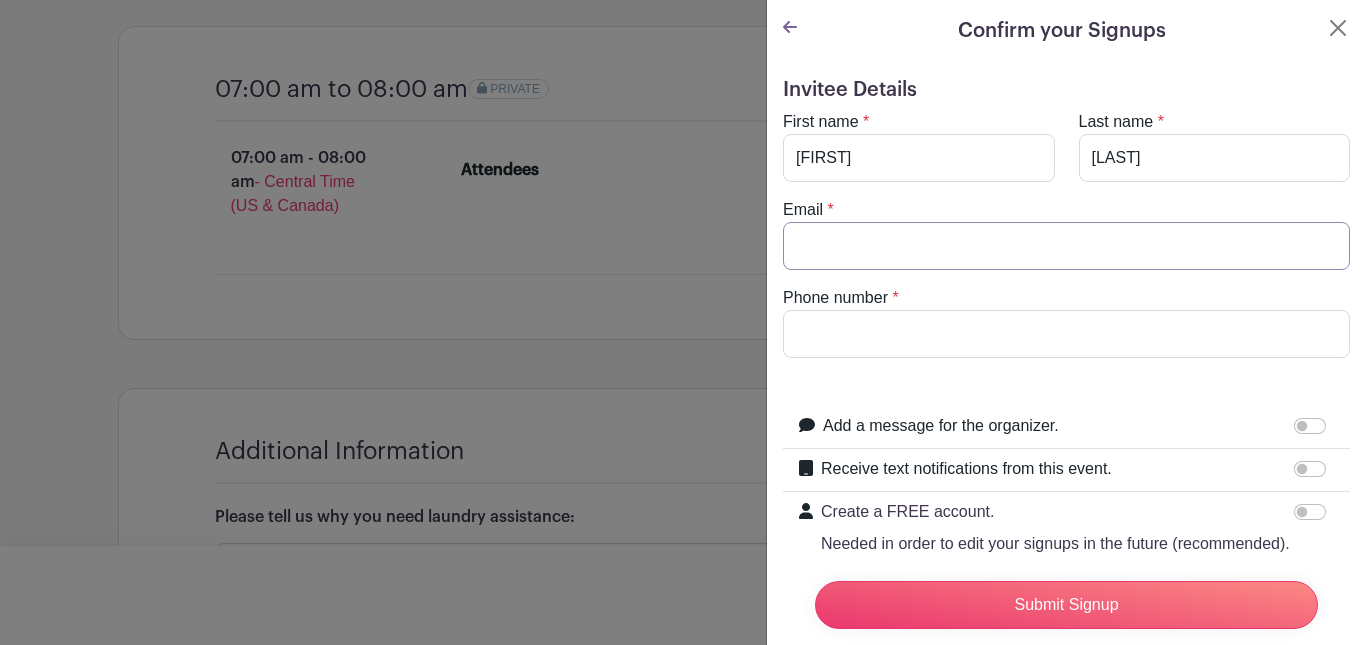 type on "[EMAIL]" 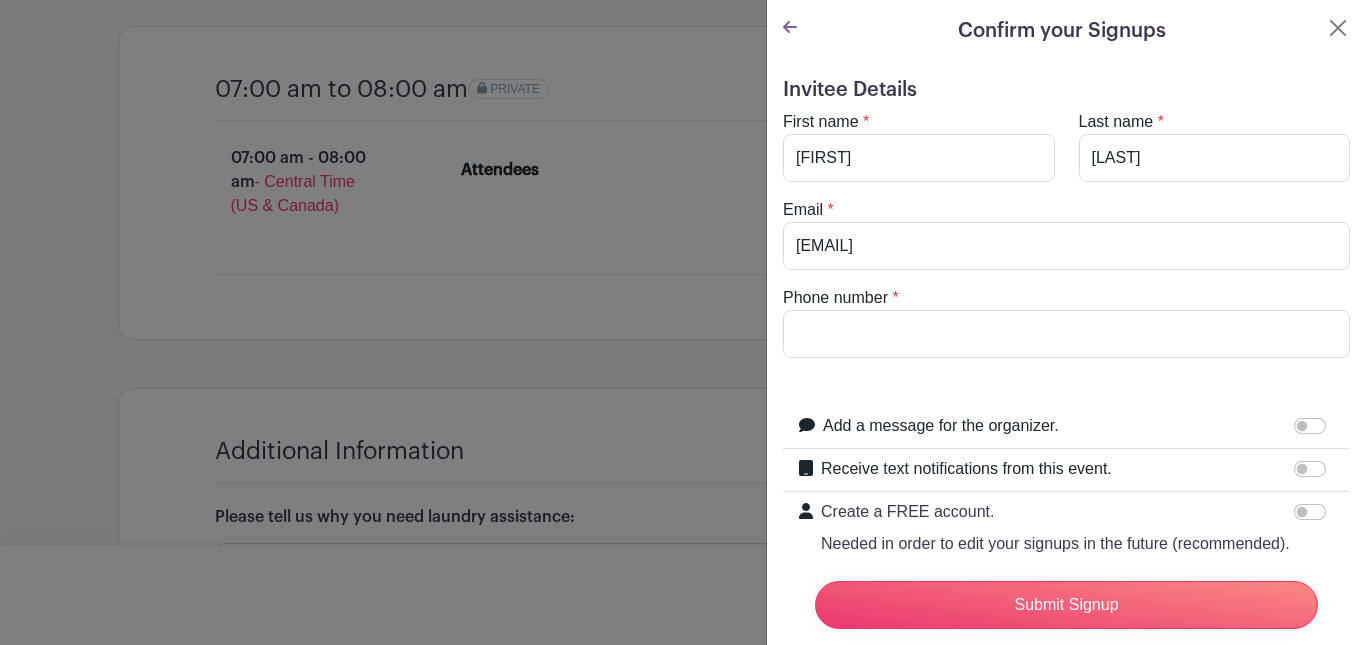 type on "[PHONE]" 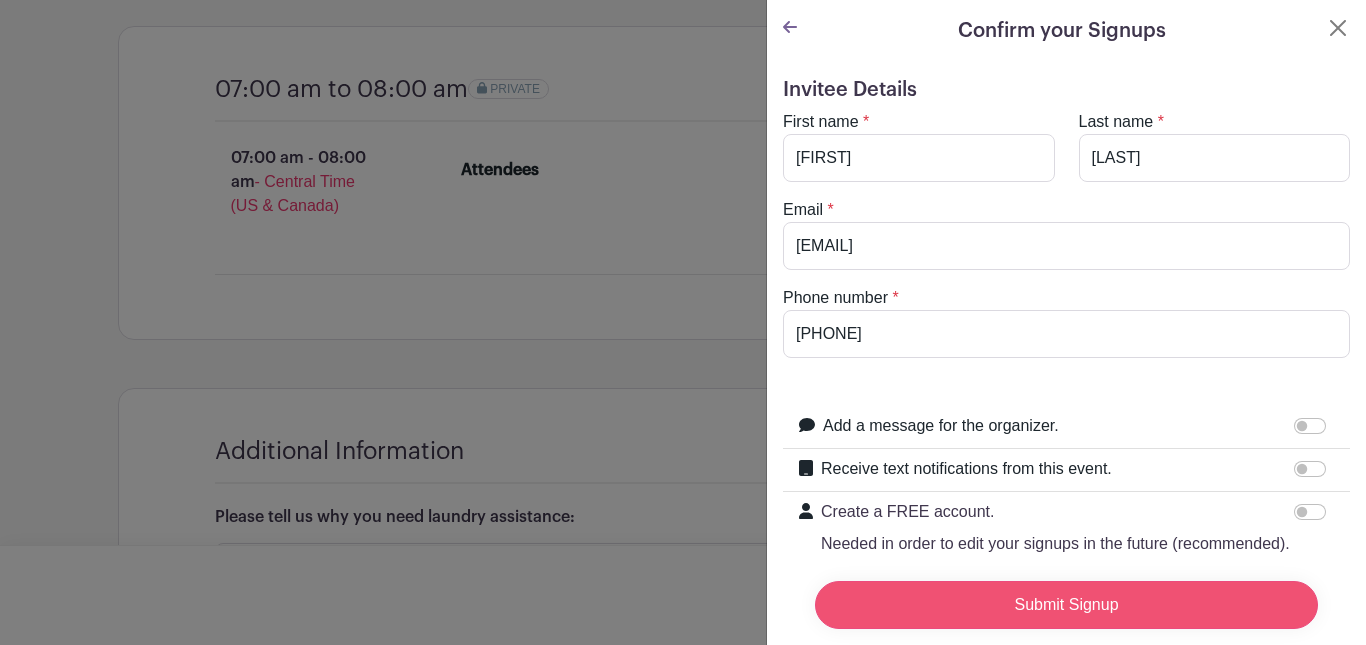 click on "Submit Signup" at bounding box center [1066, 605] 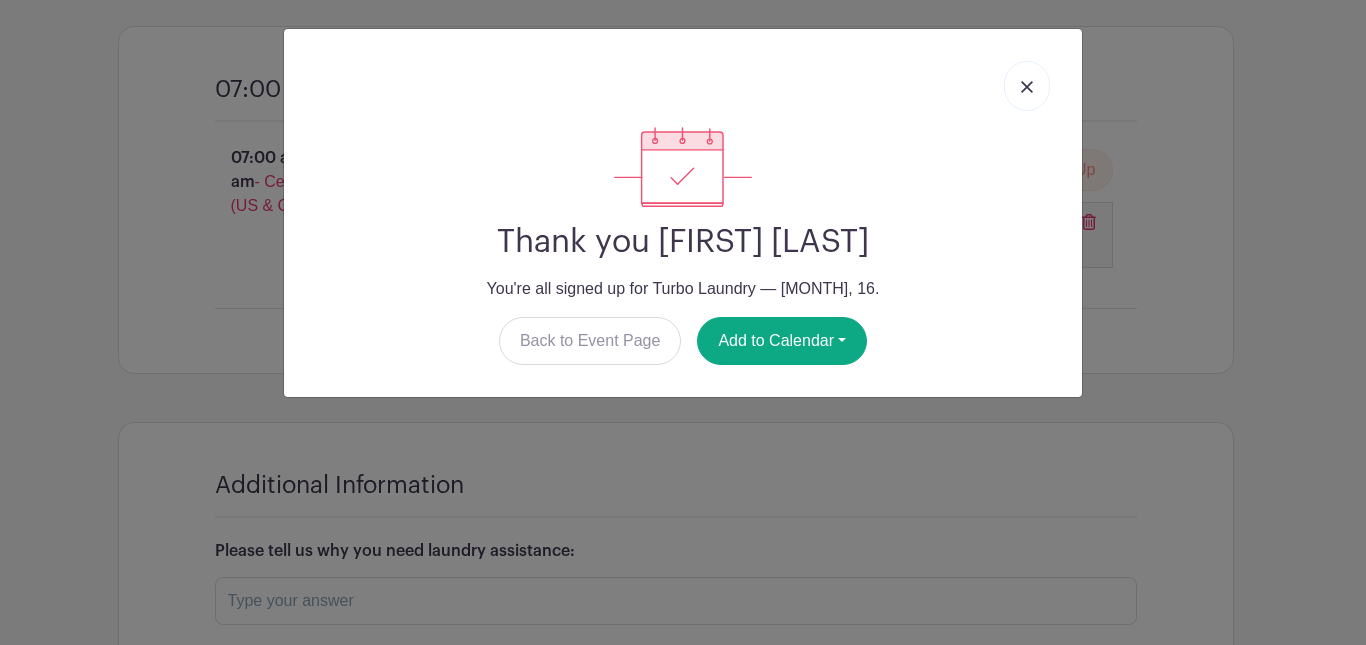 click at bounding box center [1027, 86] 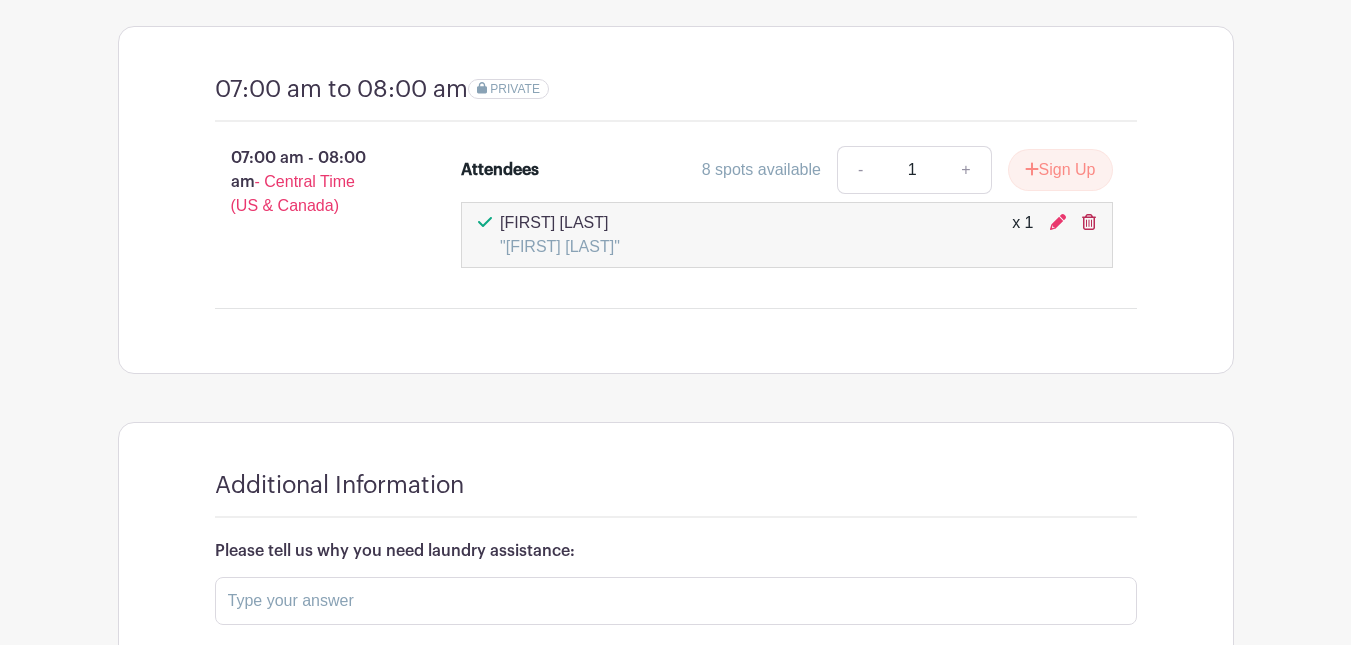 click 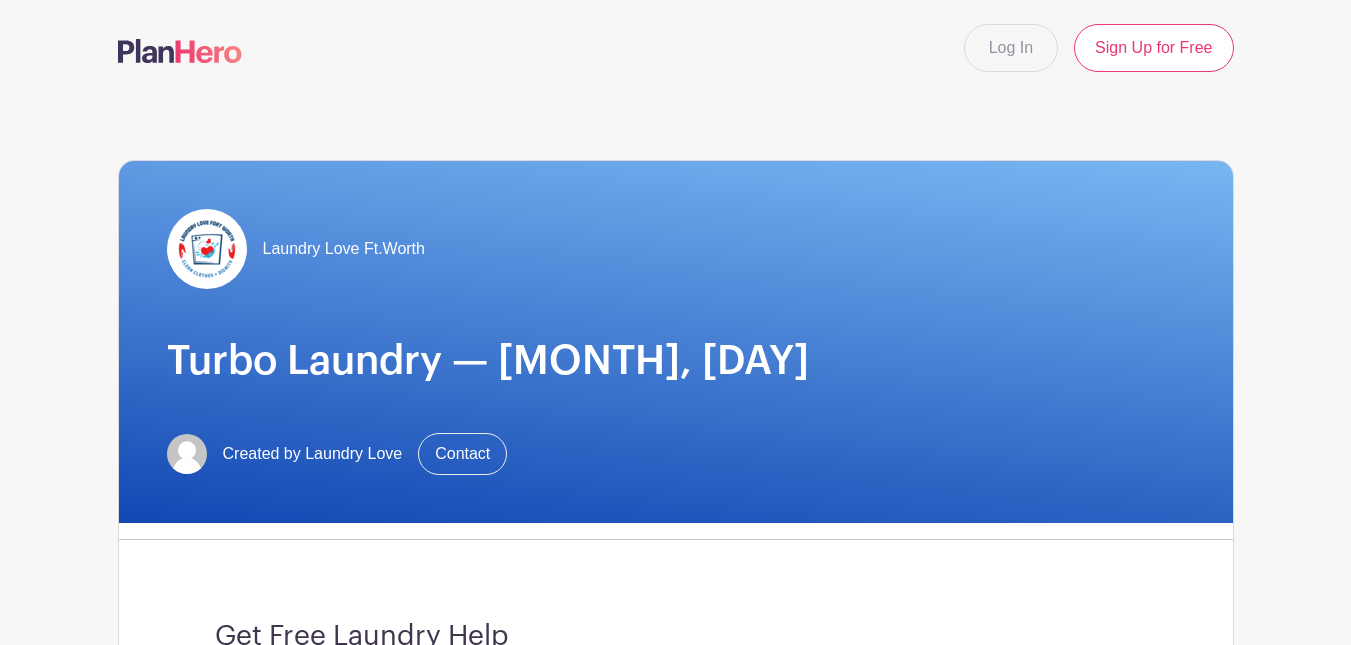 scroll, scrollTop: 0, scrollLeft: 0, axis: both 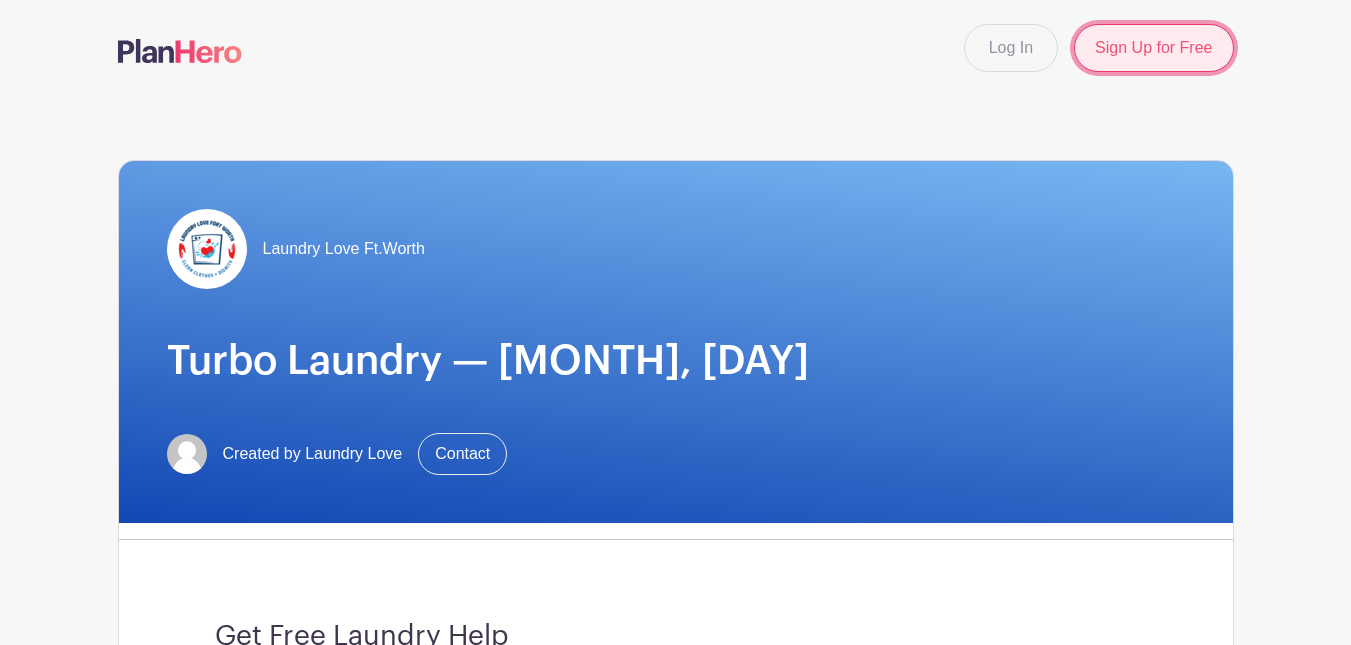 click on "Sign Up for Free" at bounding box center (1153, 48) 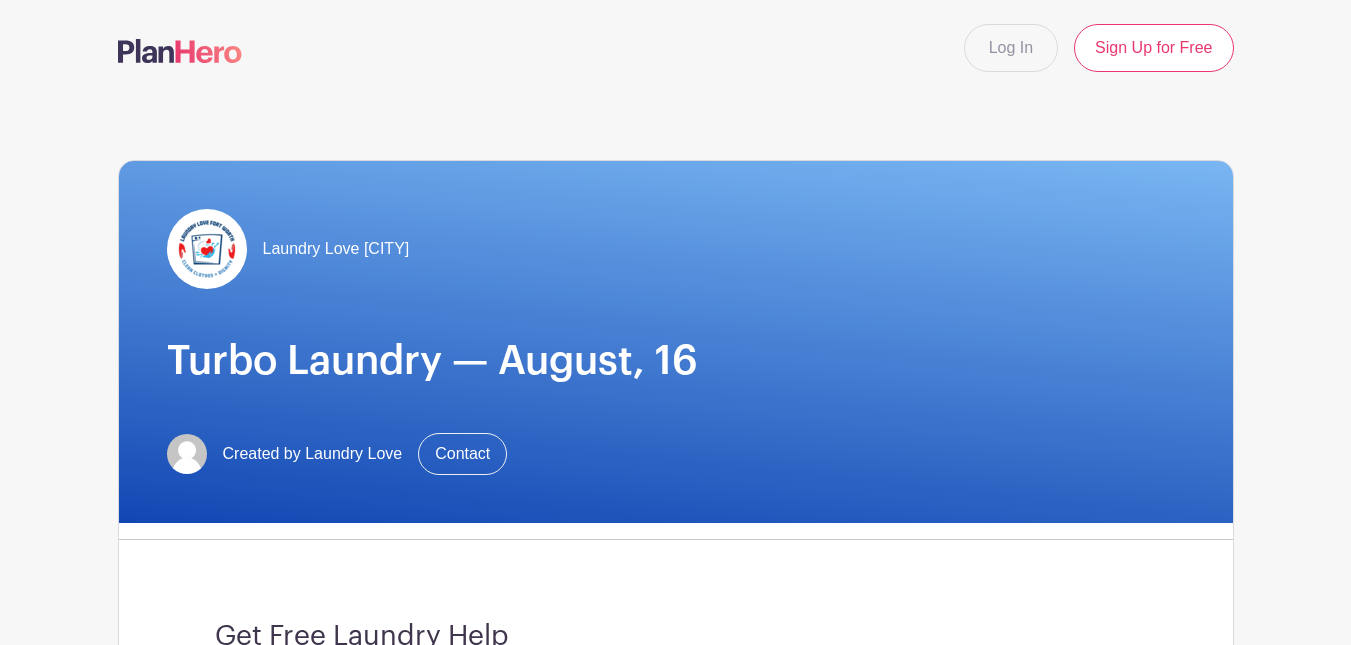 scroll, scrollTop: 0, scrollLeft: 0, axis: both 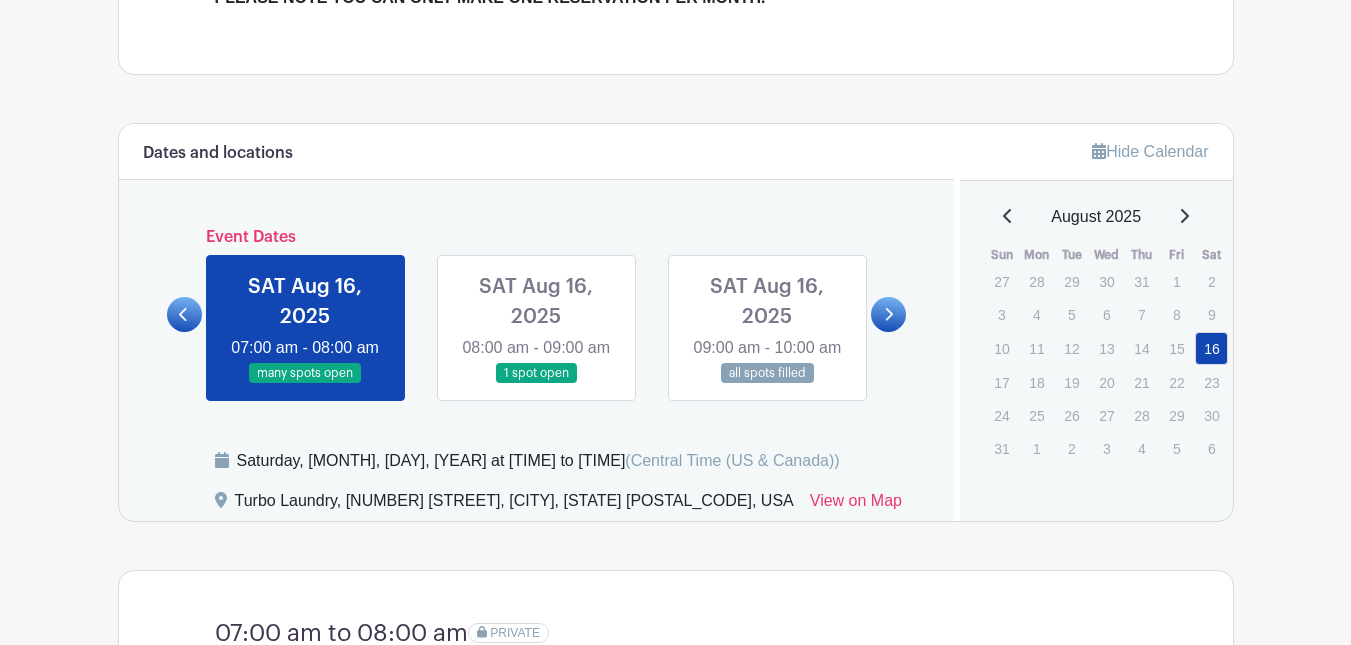 click at bounding box center [536, 384] 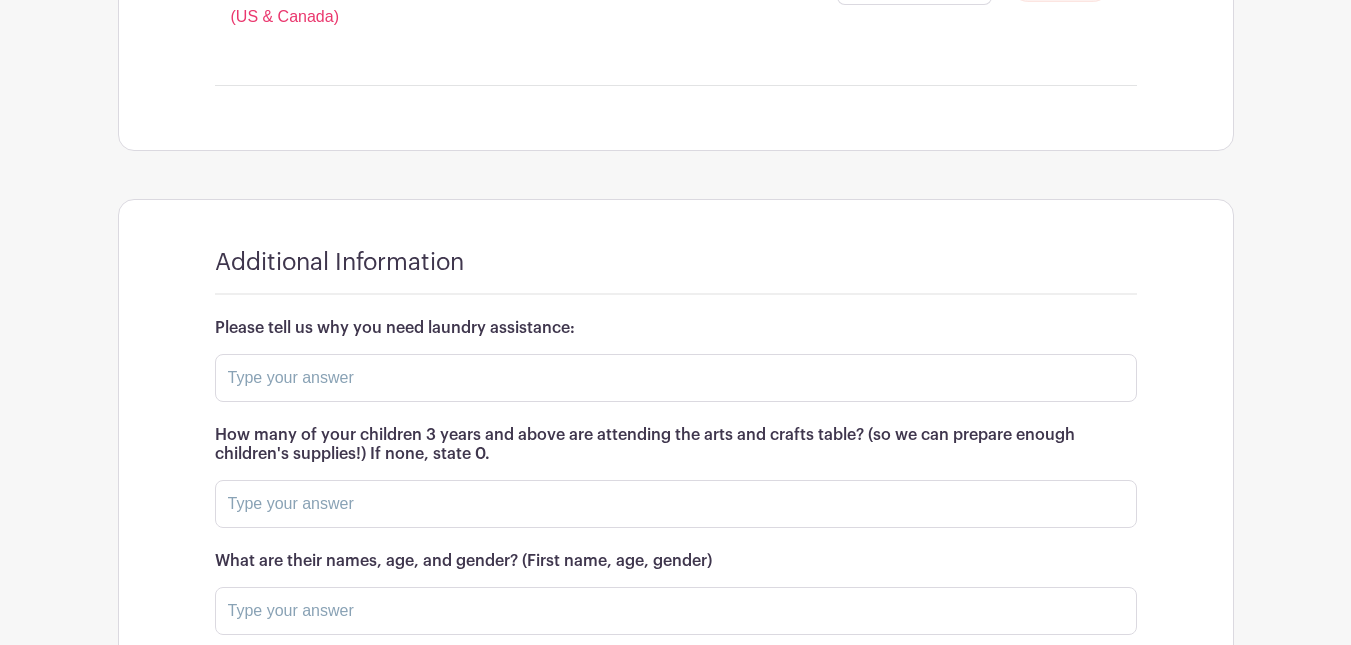 scroll, scrollTop: 1559, scrollLeft: 0, axis: vertical 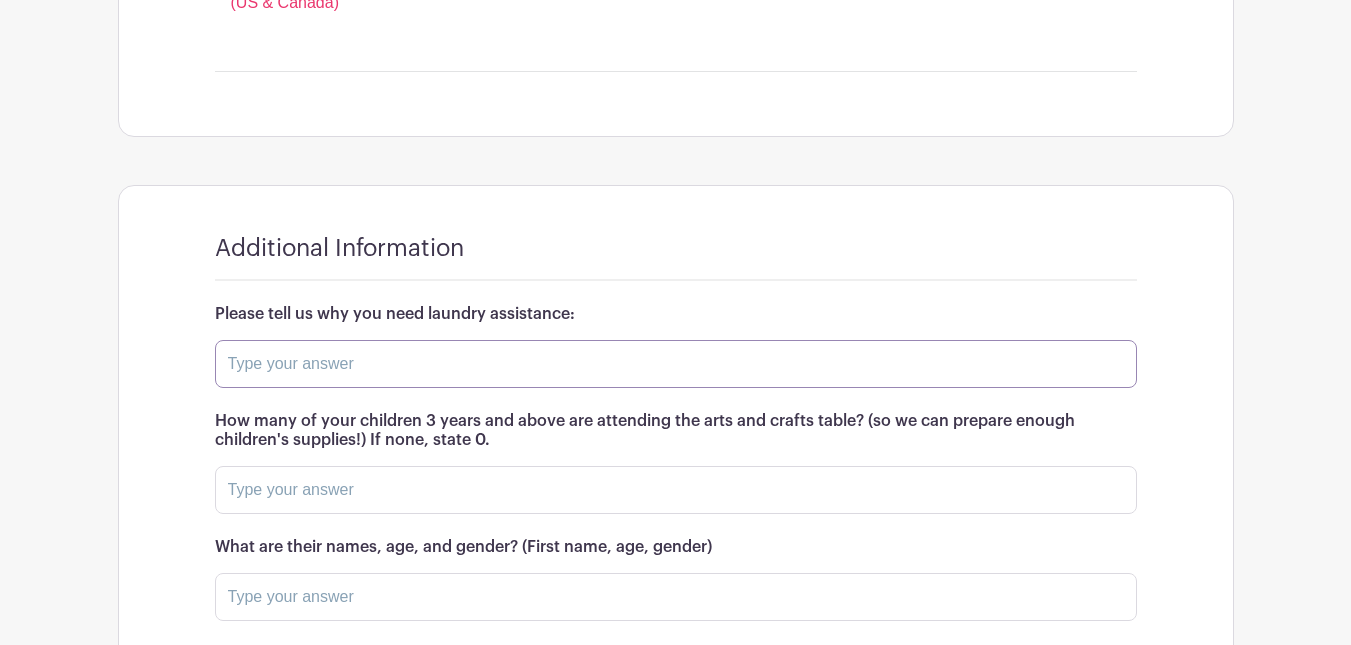 click at bounding box center (676, 364) 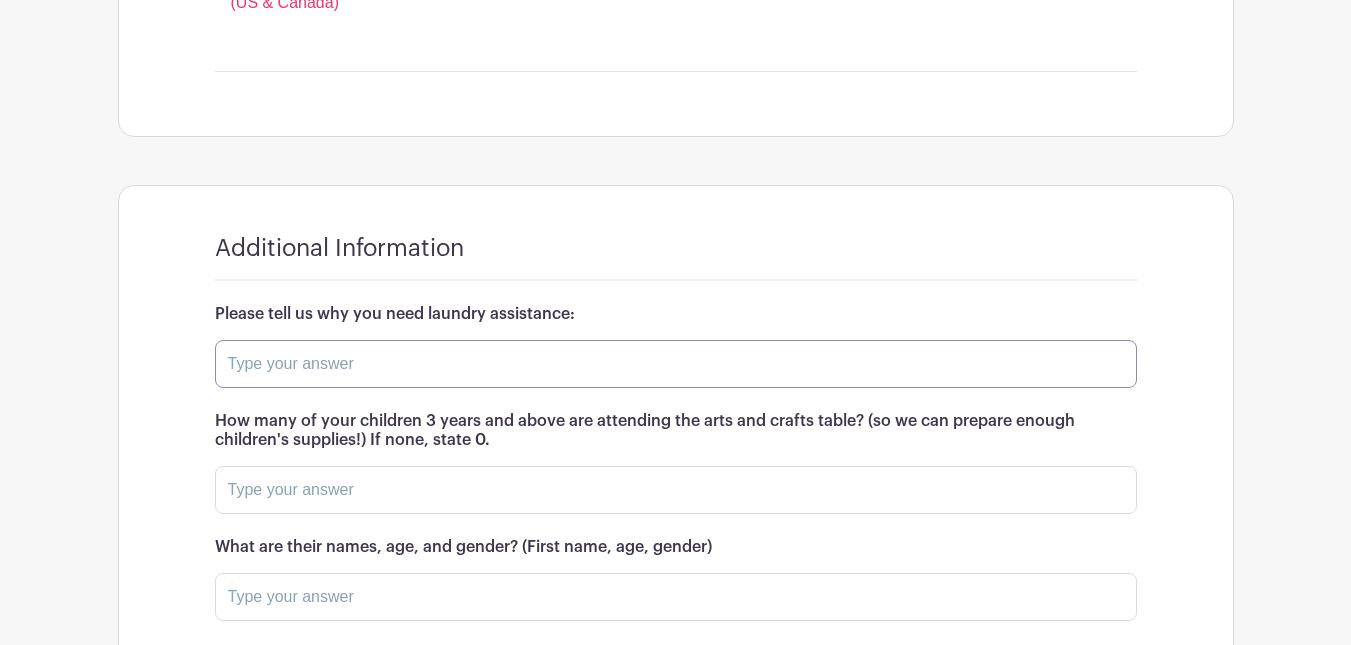 type on "im sleeping on my friends couch i dont have a way to wash my clothes" 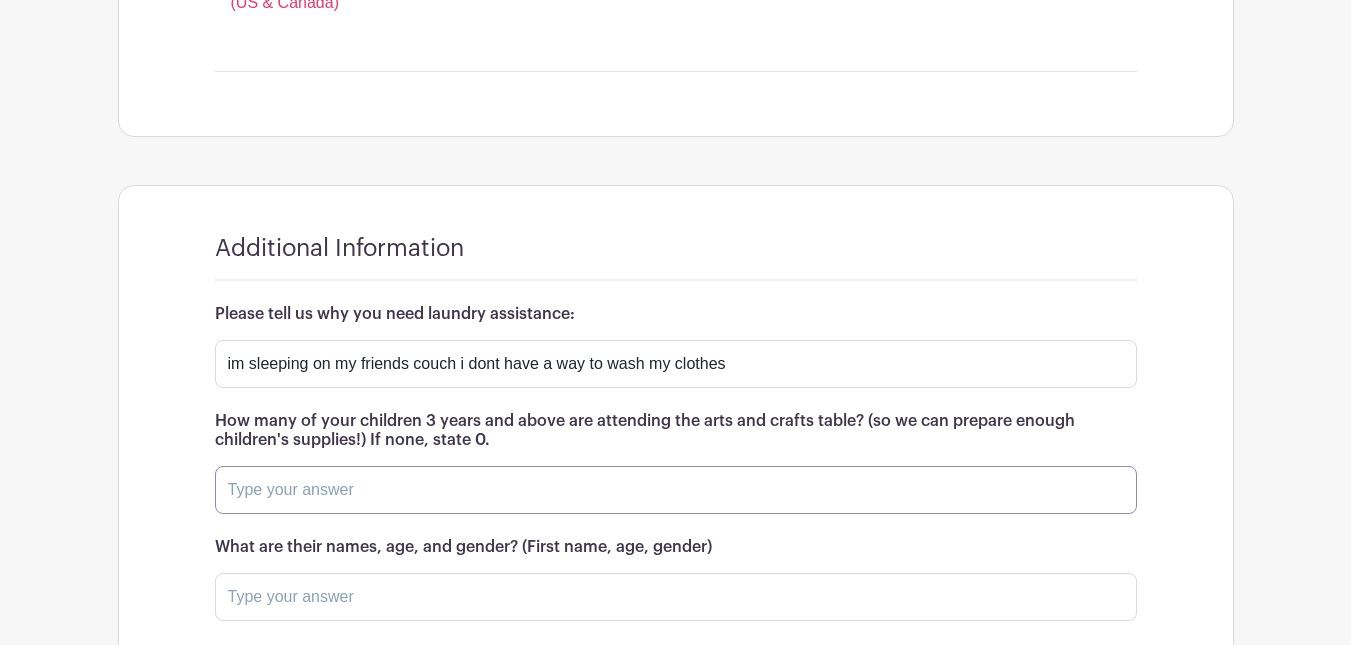 click at bounding box center [676, 490] 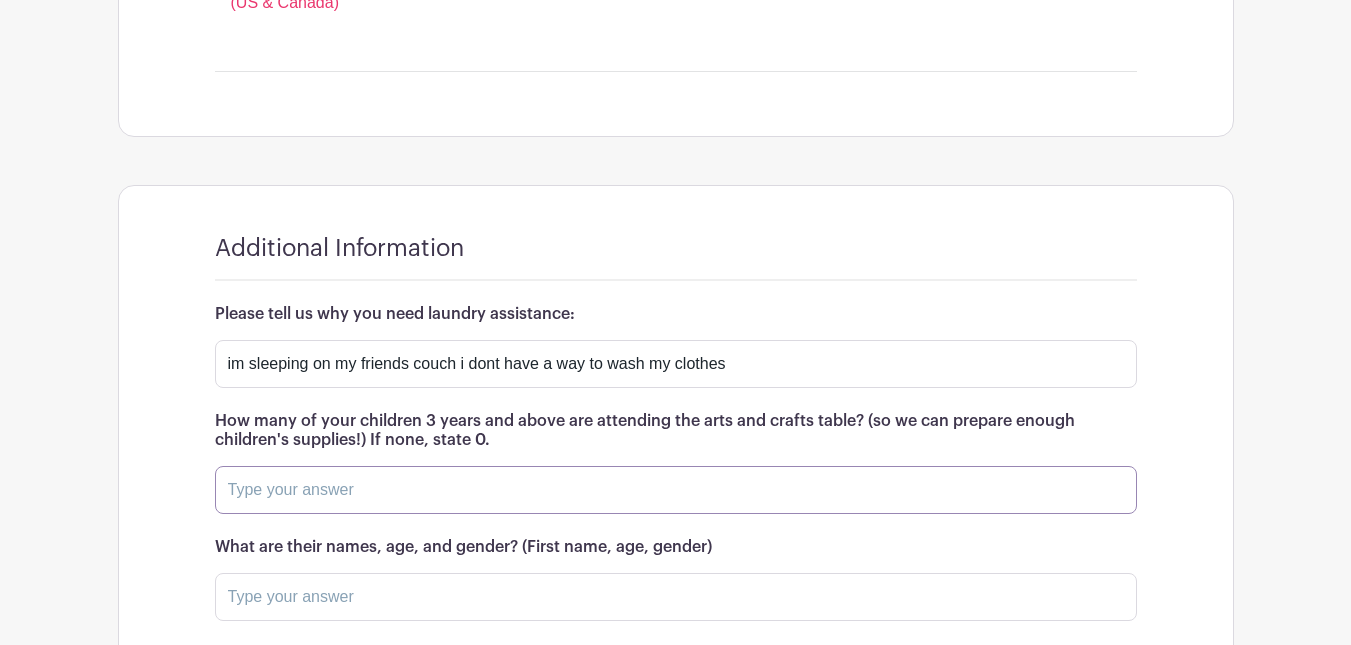 type on "0" 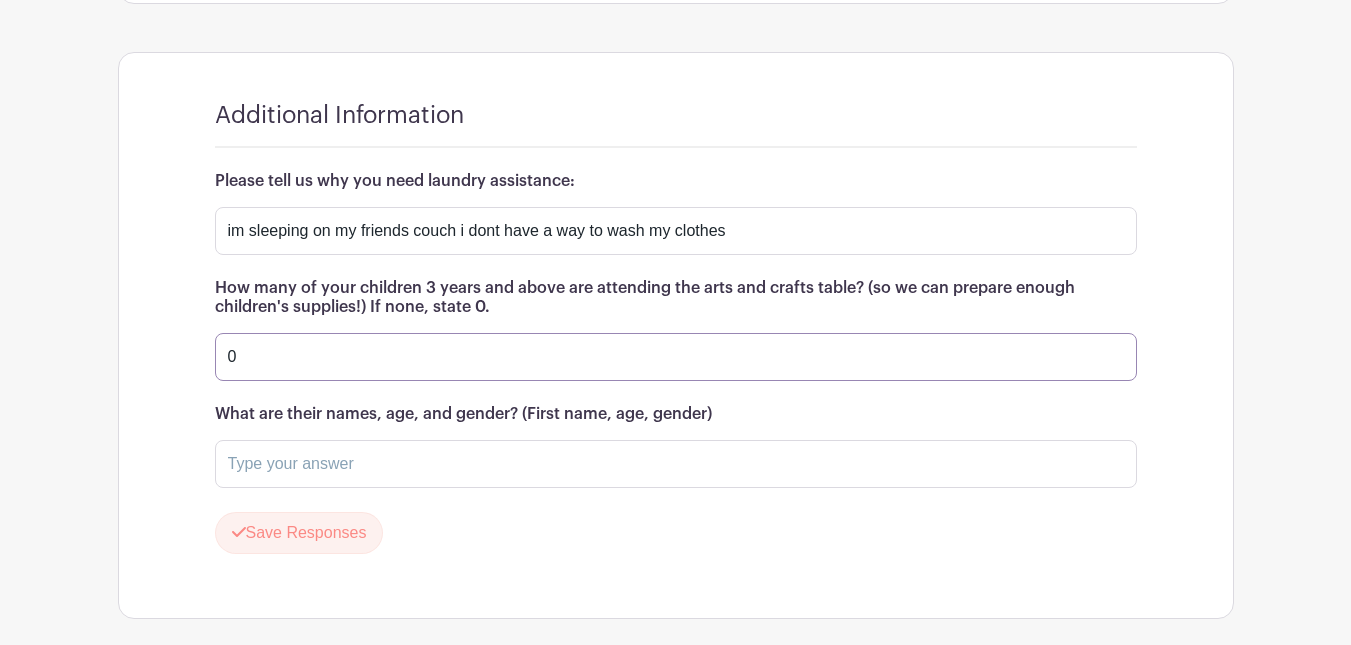scroll, scrollTop: 1761, scrollLeft: 0, axis: vertical 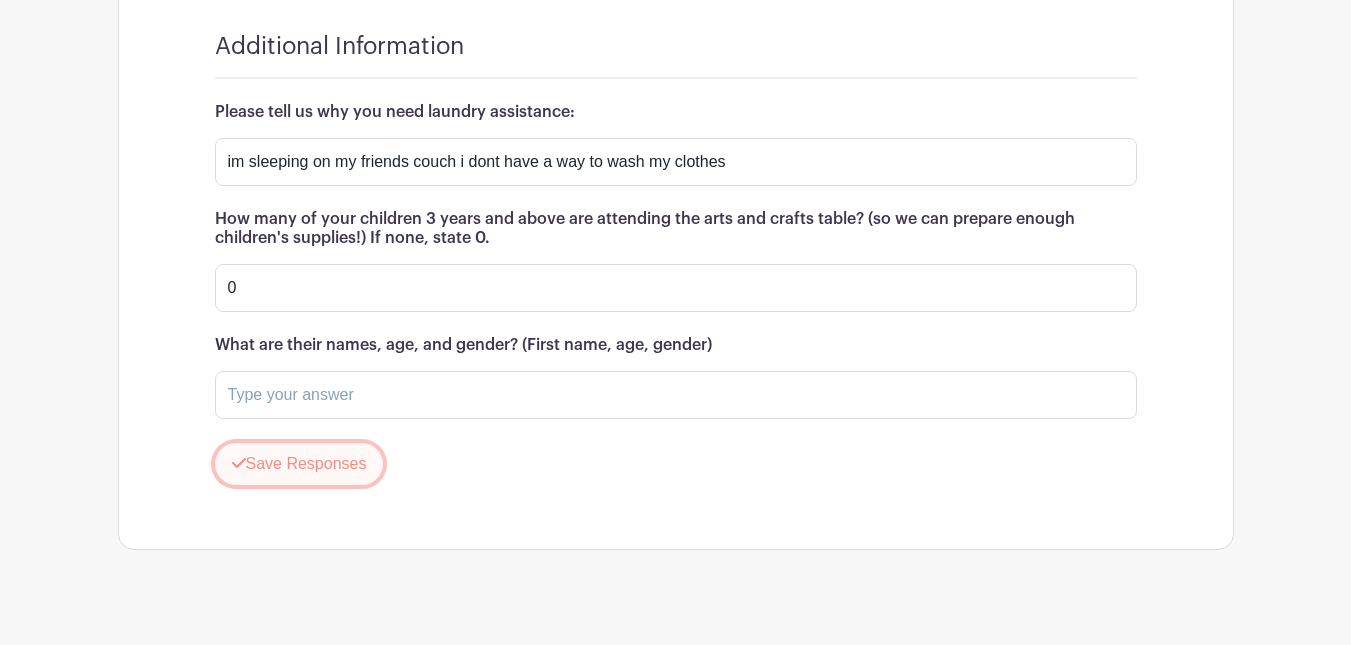 click on "Save Responses" at bounding box center (299, 464) 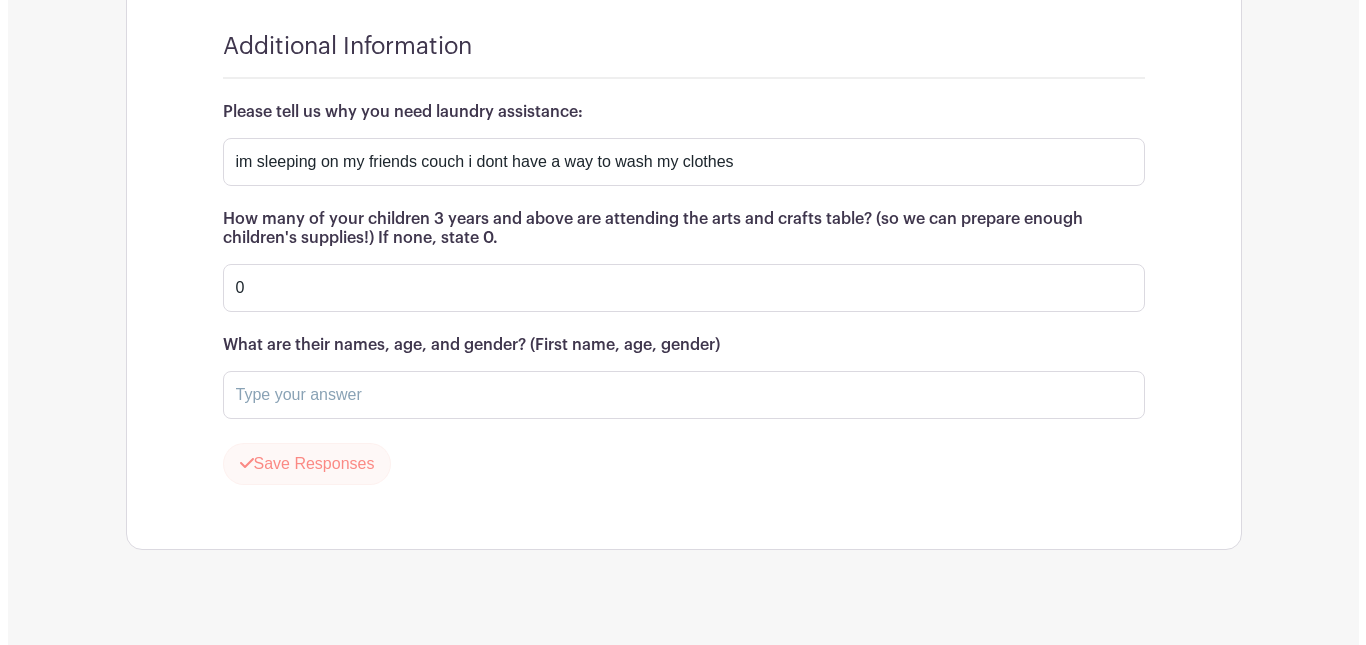 scroll, scrollTop: 1703, scrollLeft: 0, axis: vertical 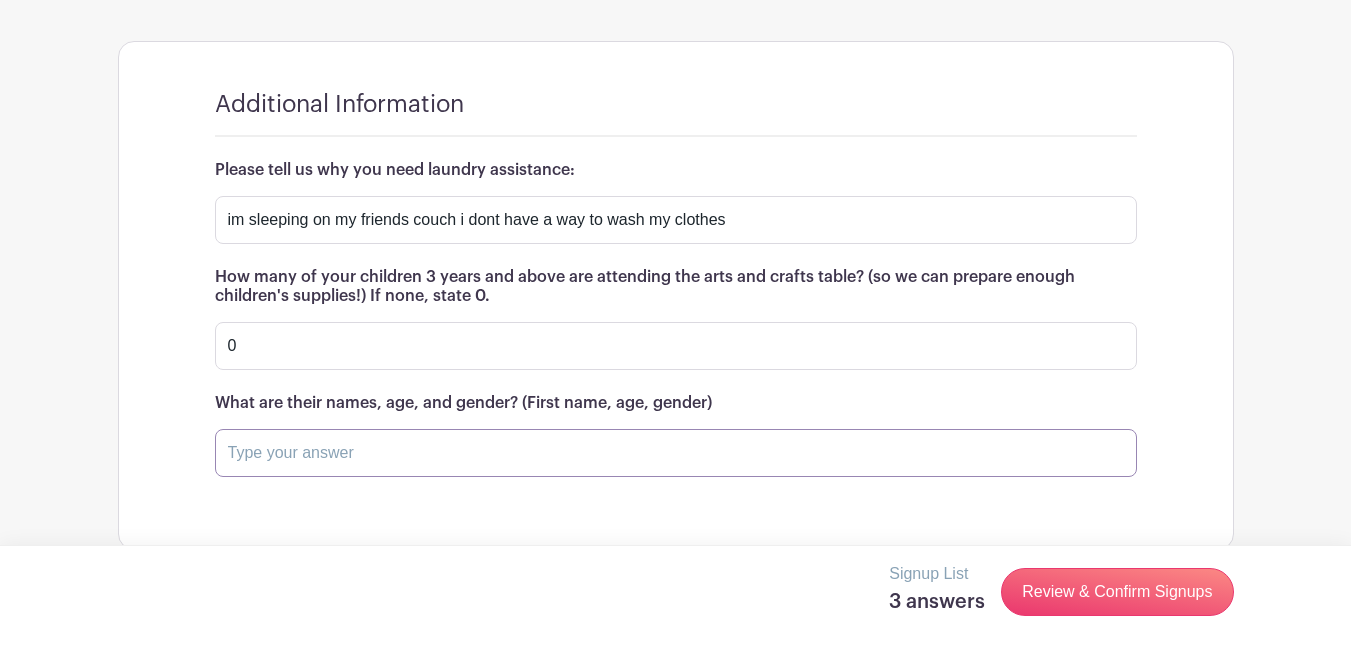 click at bounding box center (676, 453) 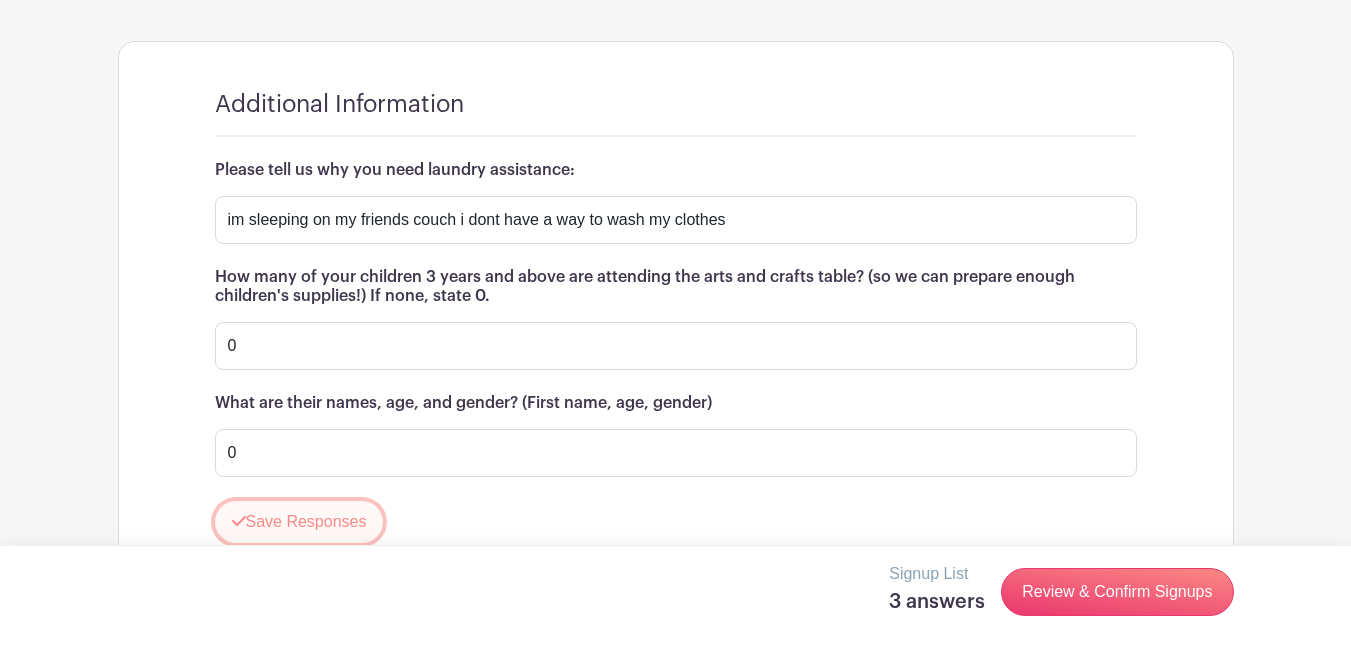 click on "Save Responses" at bounding box center (299, 522) 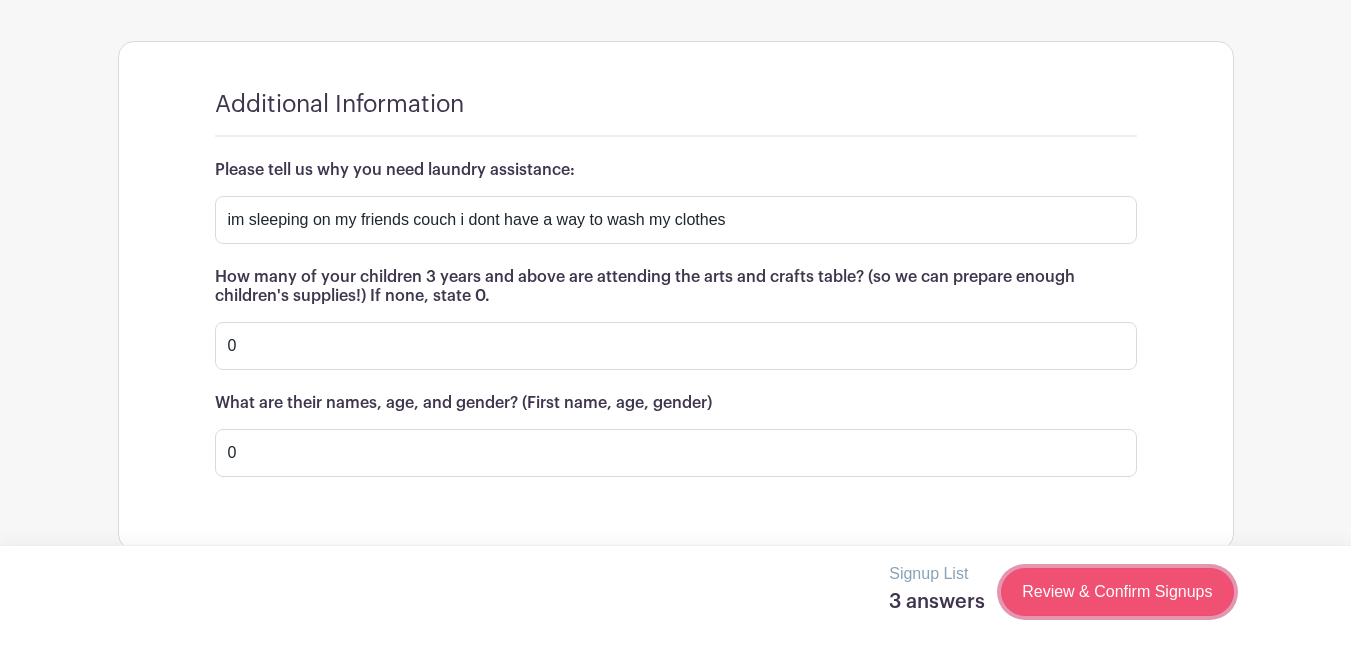 click on "Review & Confirm Signups" at bounding box center [1117, 592] 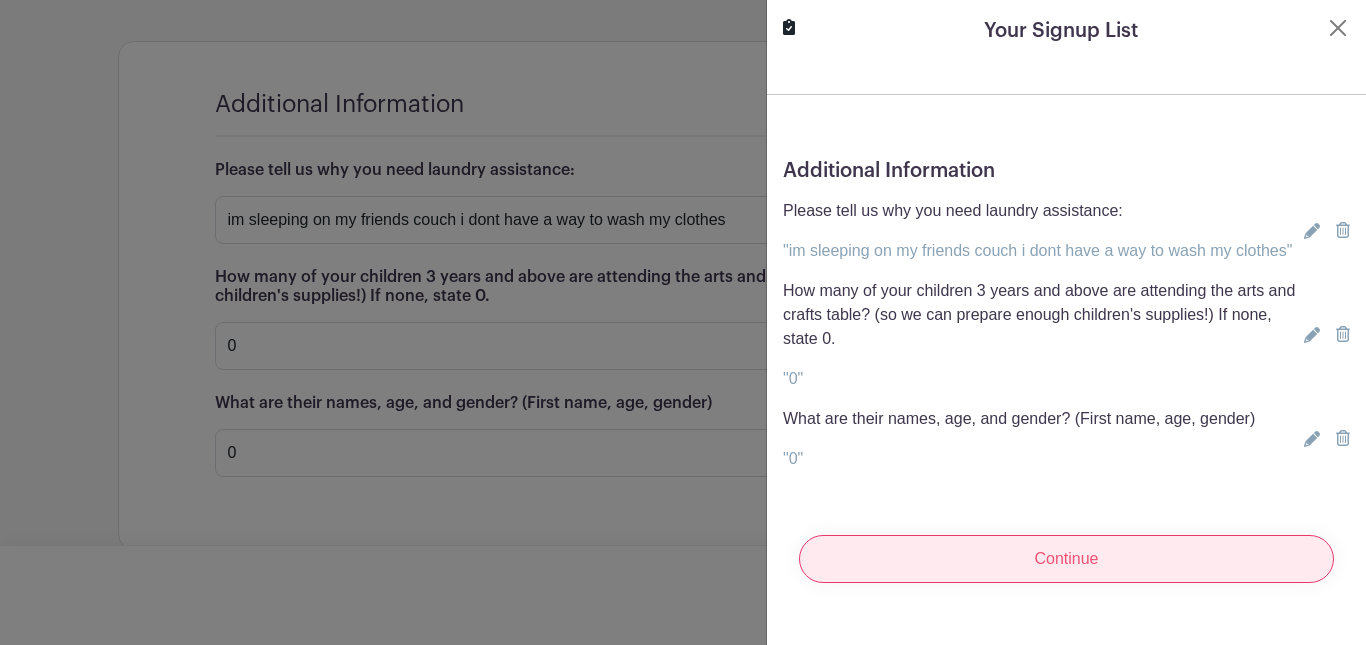 click on "Continue" at bounding box center [1066, 559] 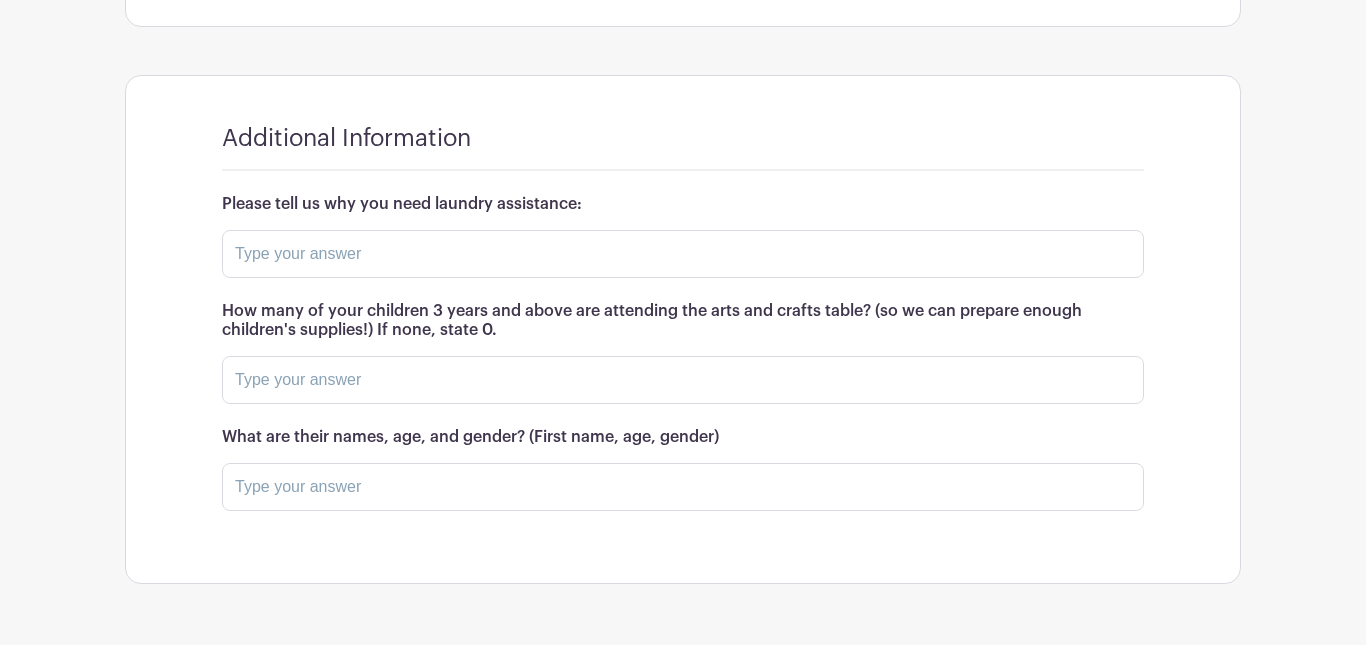 click on "Additional Information
Please tell us why you need laundry assistance:
How many of your children 3 years and above are attending the arts and crafts table? (so we can prepare enough children's supplies!) If none, state 0.
What are their names, age, and gender? (First name, age, gender)
Save Responses" at bounding box center (683, 330) 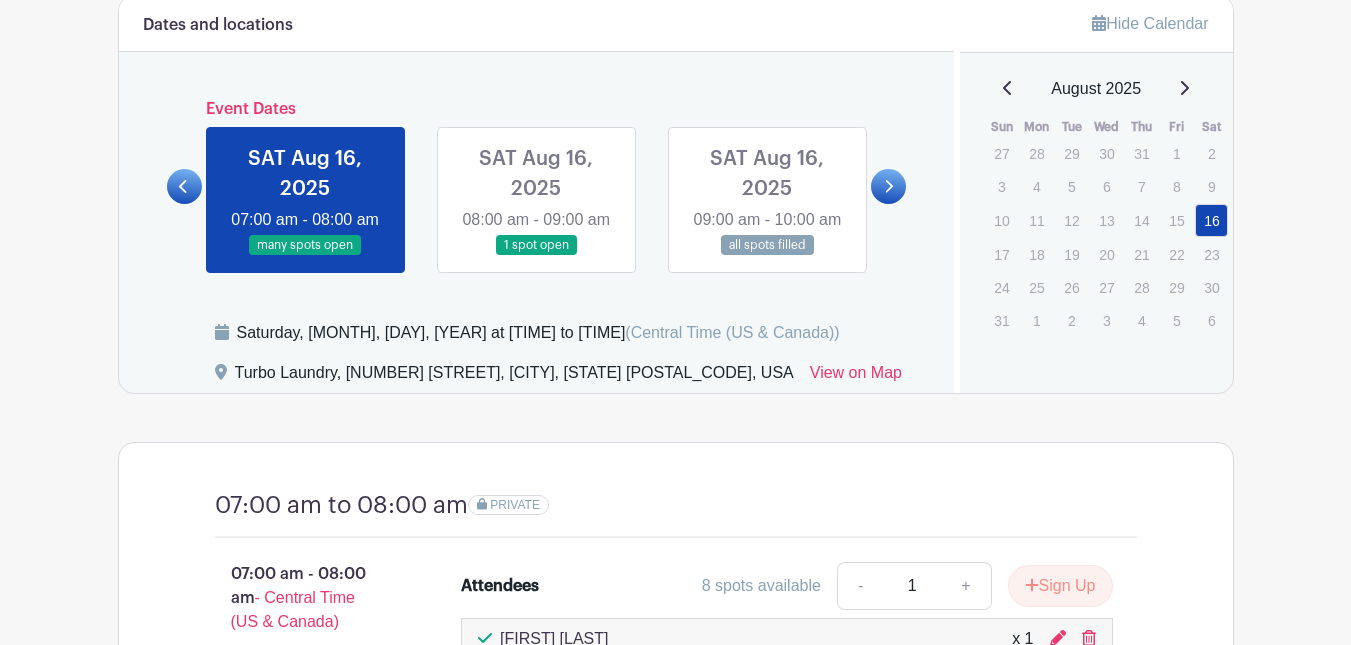 scroll, scrollTop: 812, scrollLeft: 0, axis: vertical 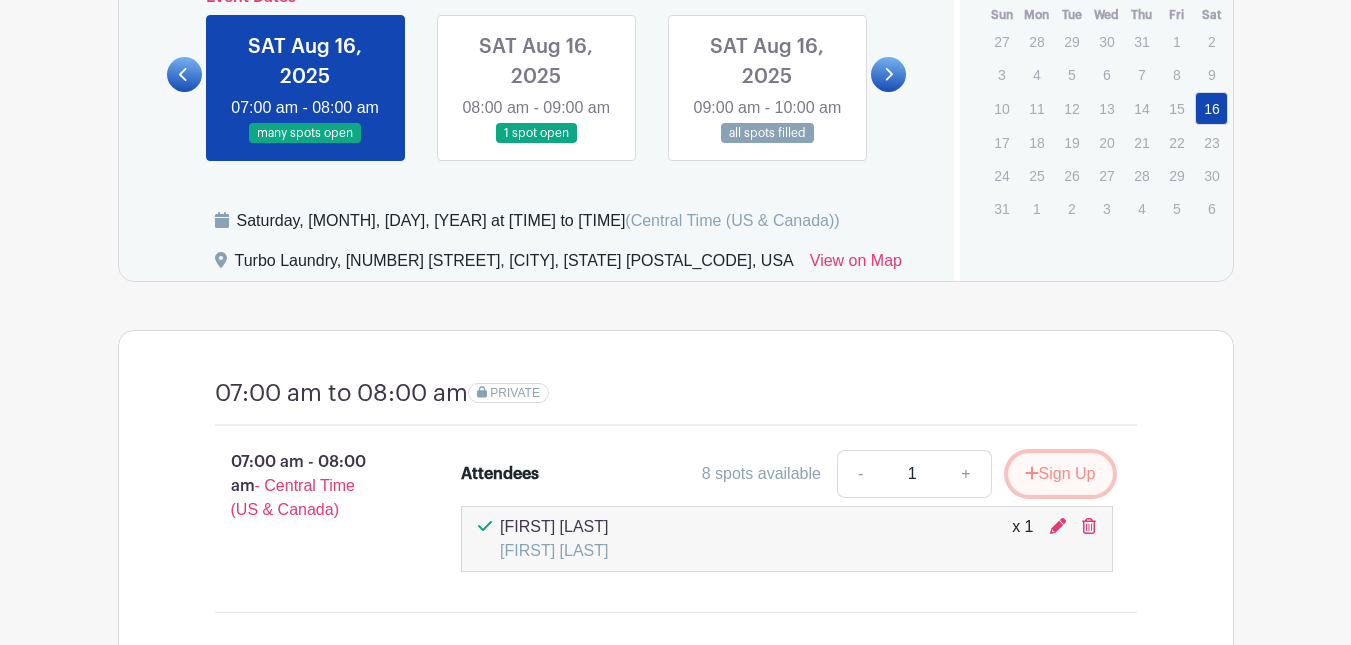 click on "Sign Up" at bounding box center (1060, 474) 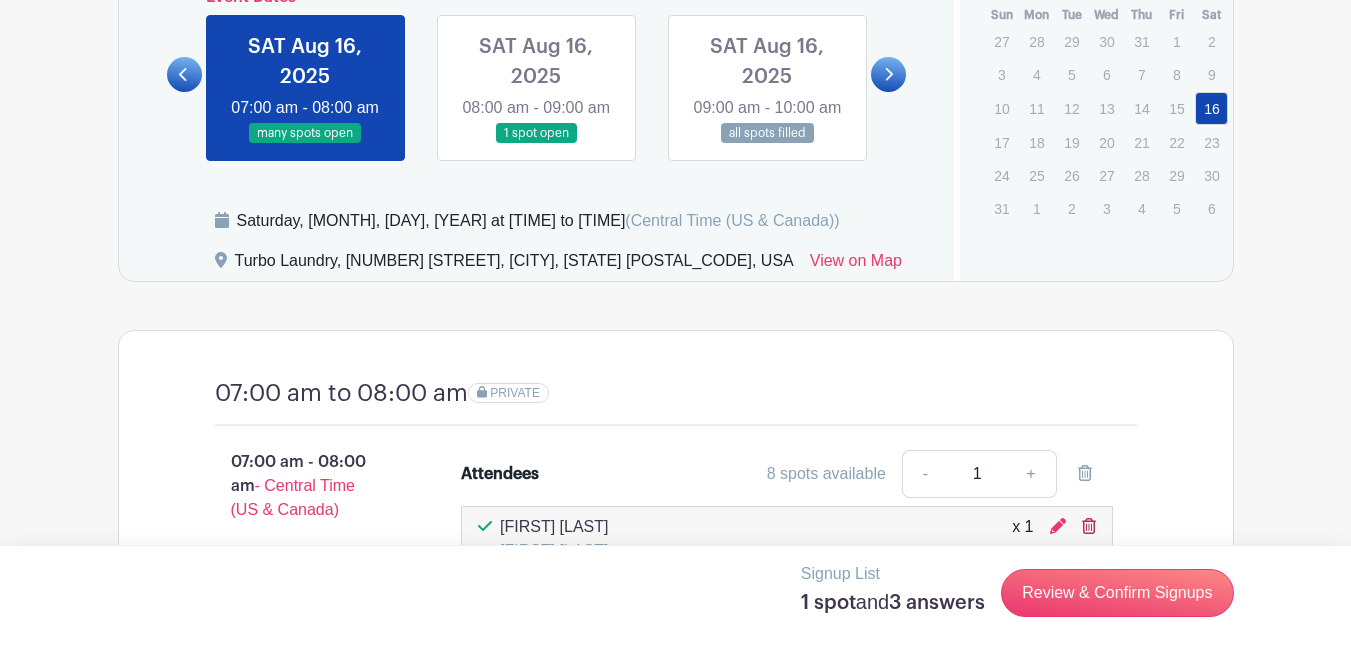 click 